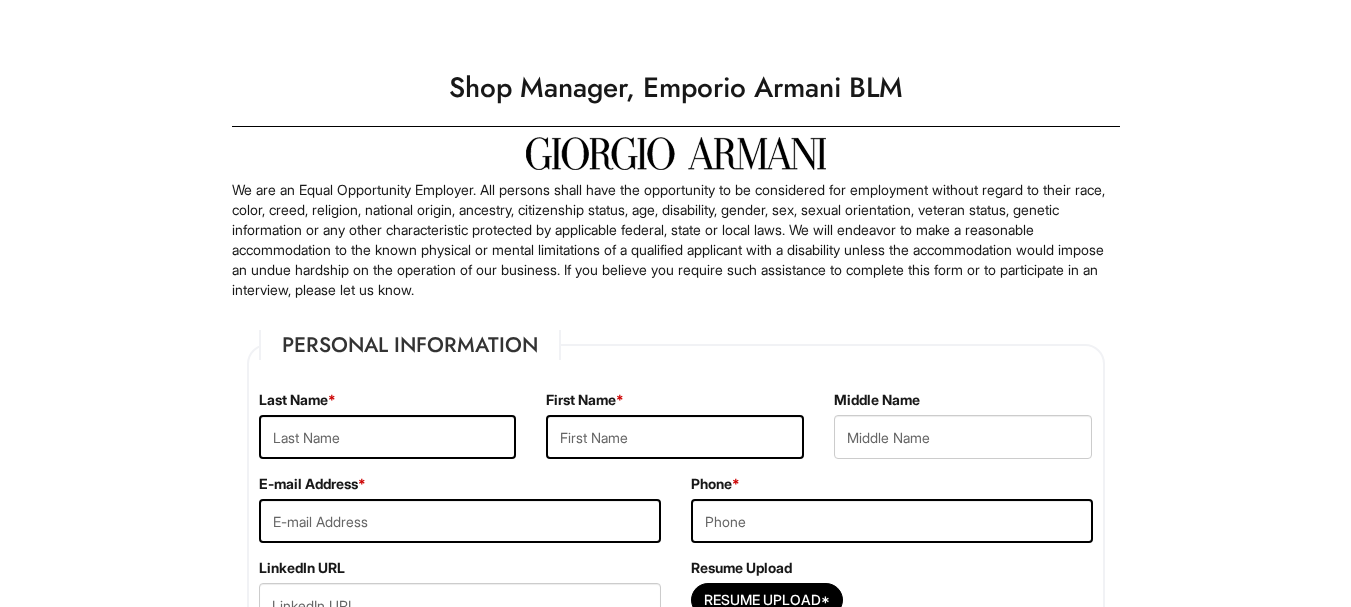 scroll, scrollTop: 0, scrollLeft: 0, axis: both 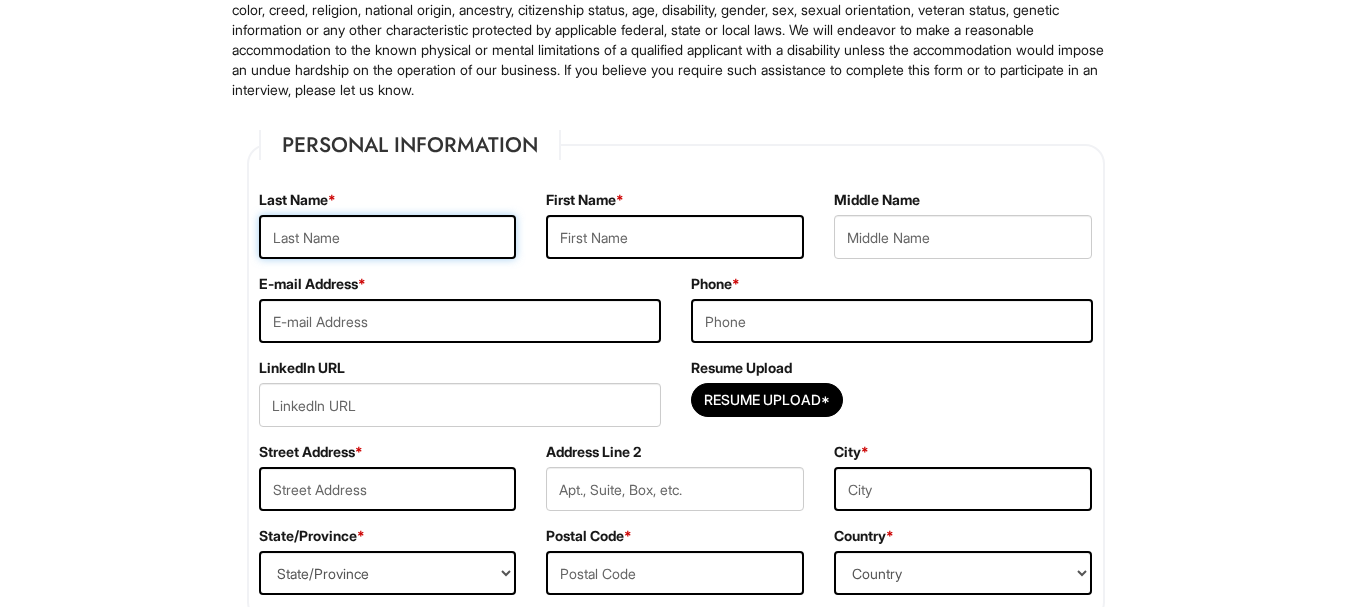 click at bounding box center (388, 237) 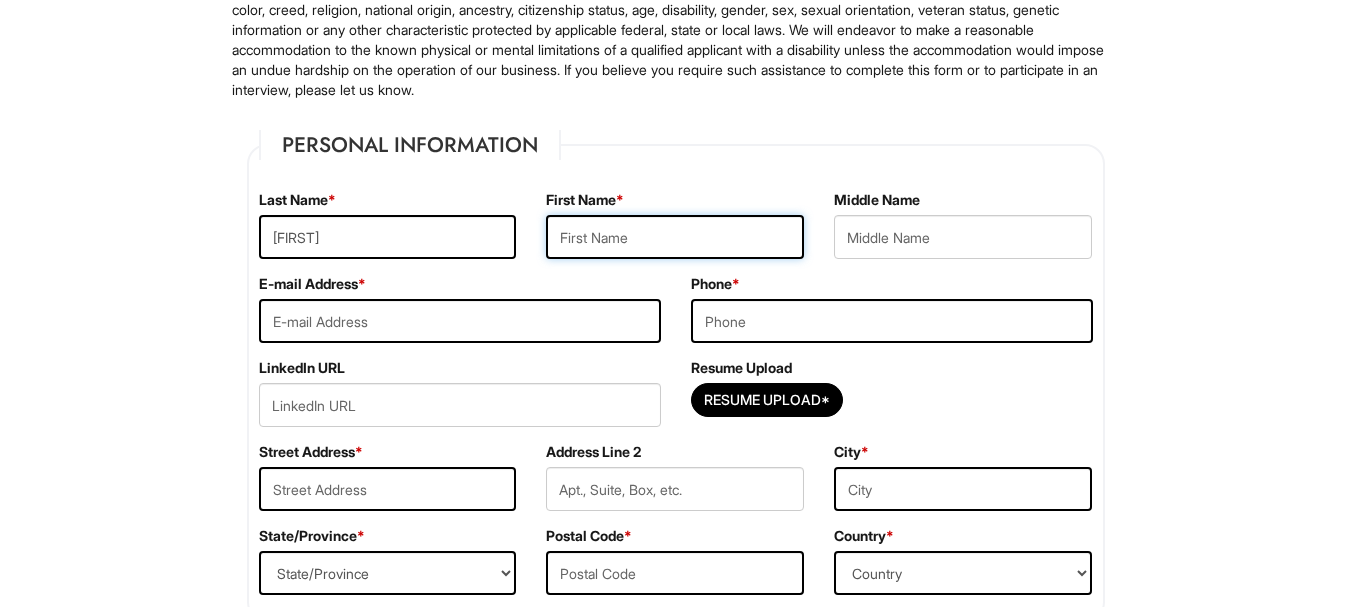 type on "[FIRST]" 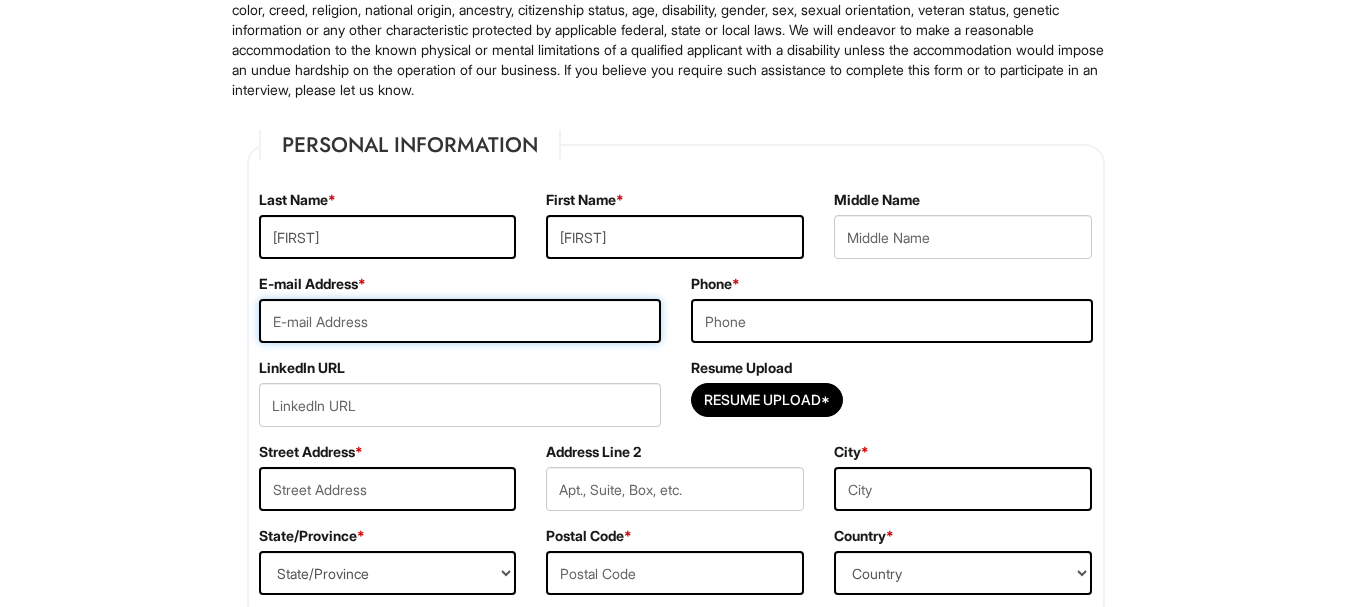 type on "[EMAIL]" 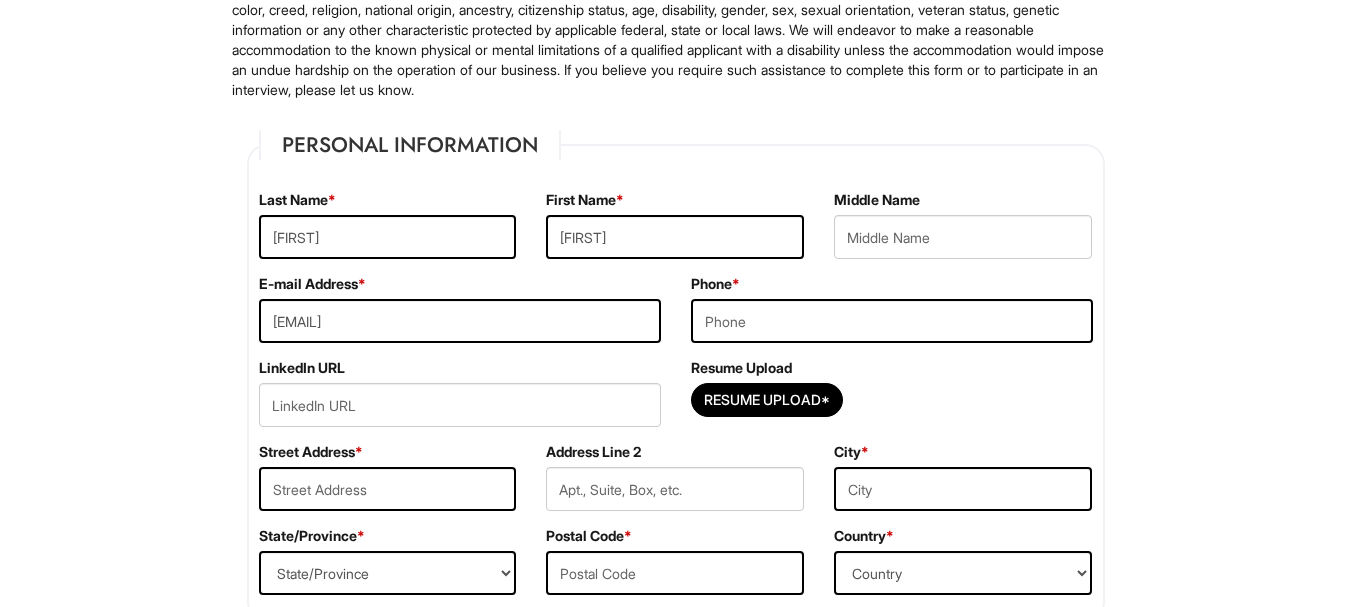 type on "[PHONE]" 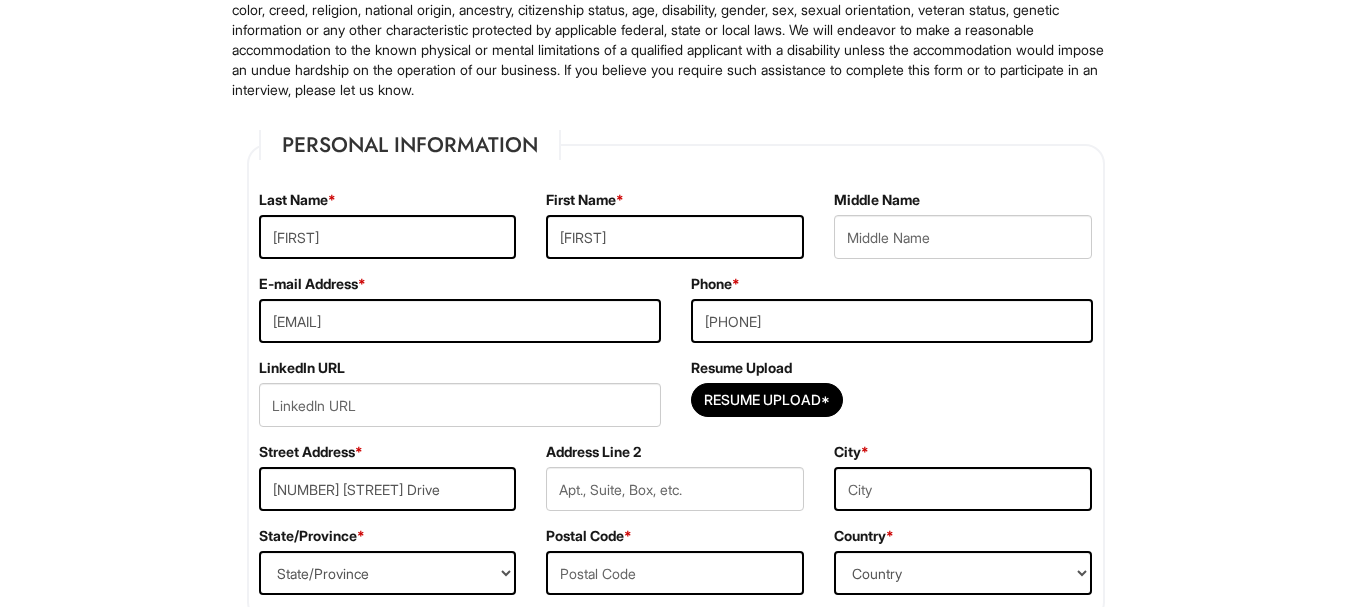 type on "Apt [NUMBER]" 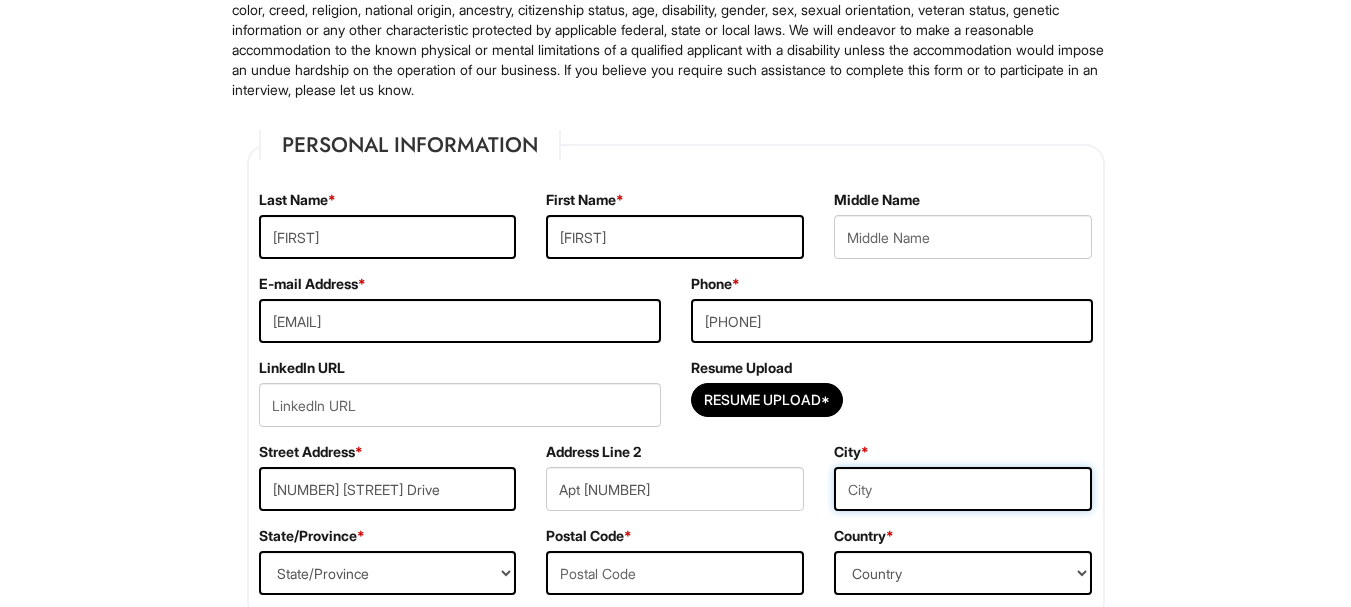 type on "[CITY]" 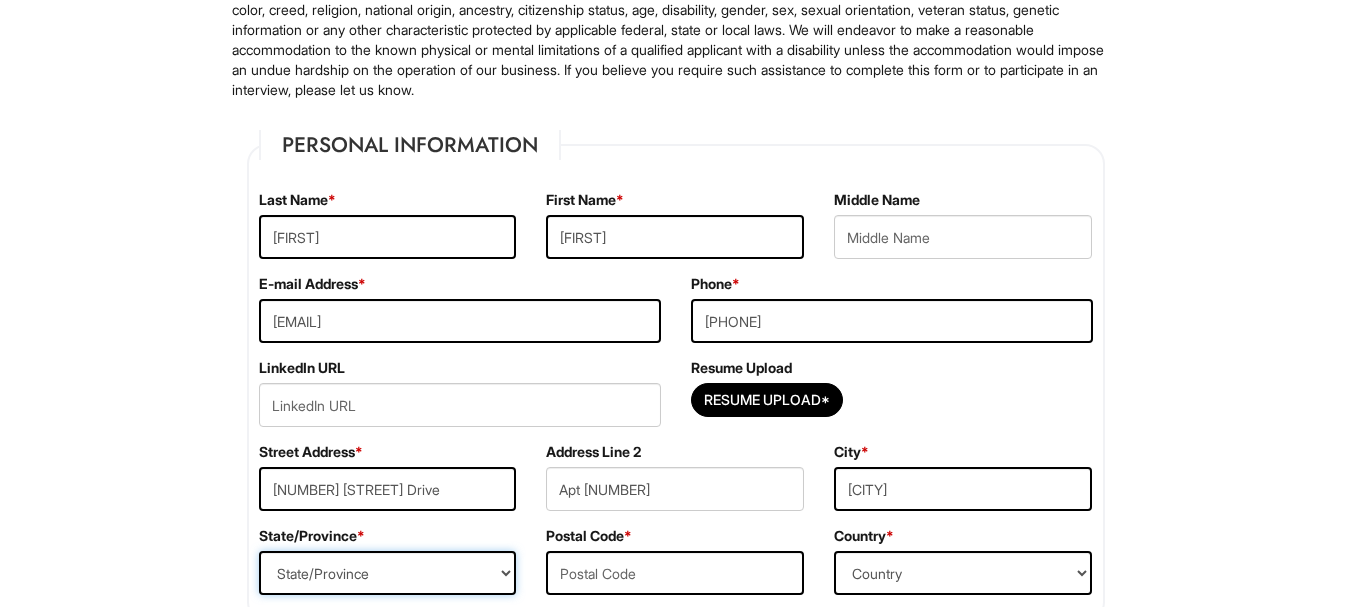 select on "[STATE]" 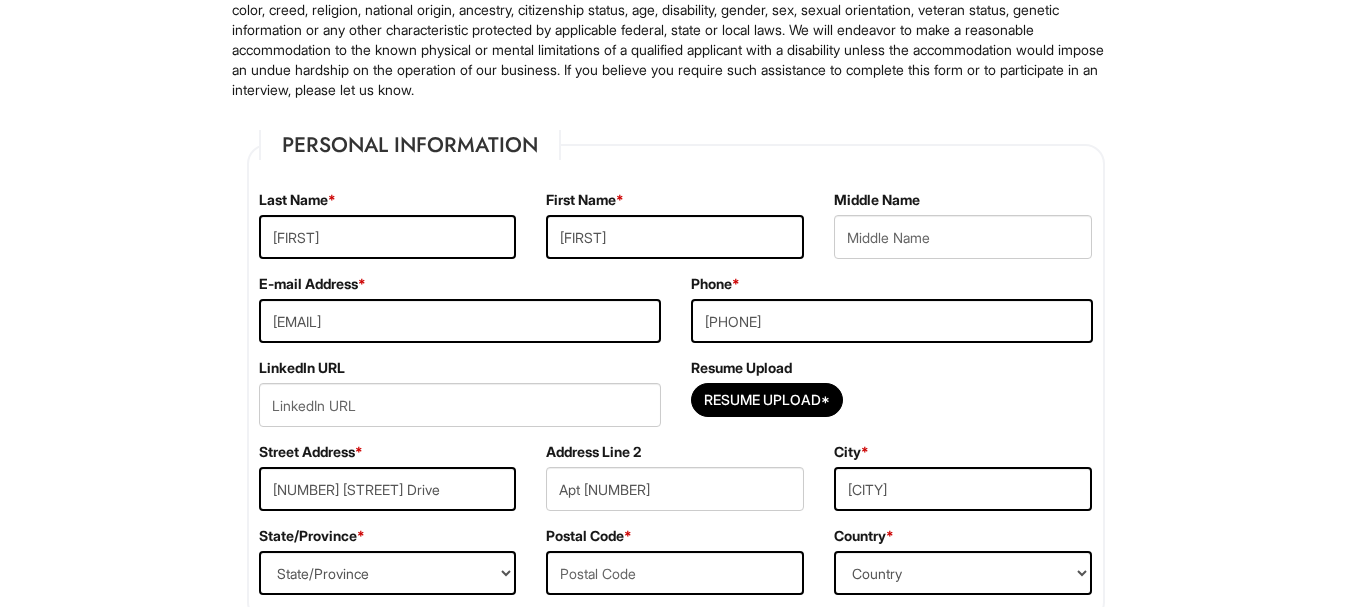 type on "[POSTAL_CODE]" 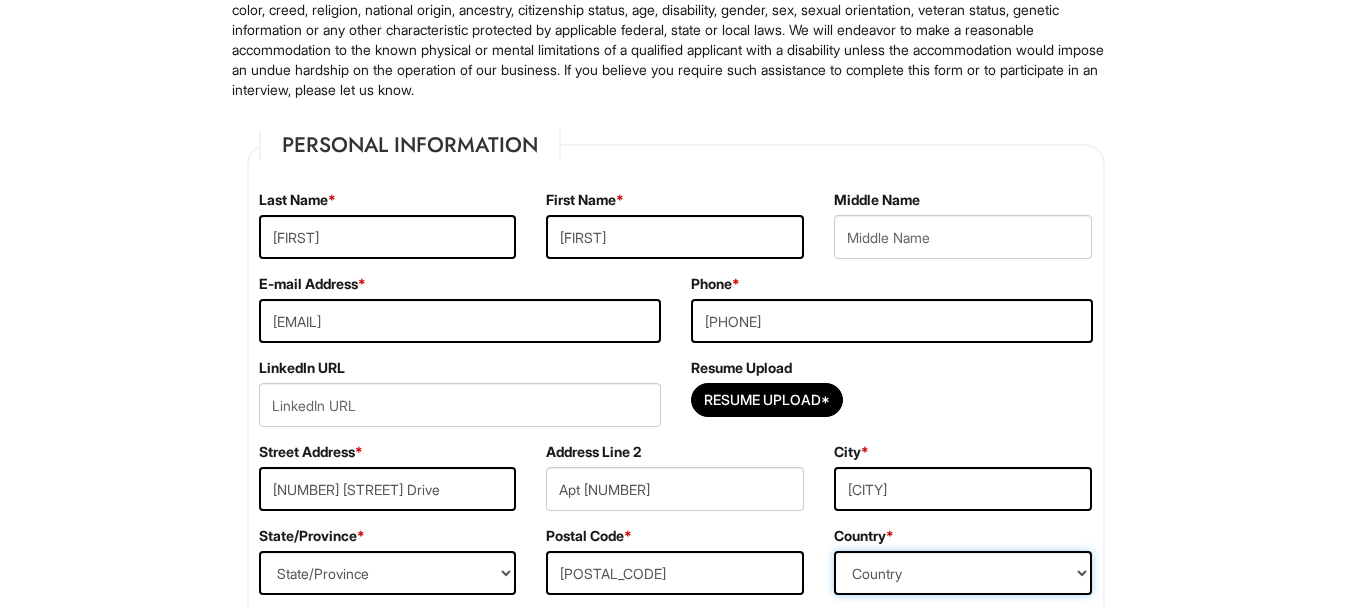 select on "United States of America" 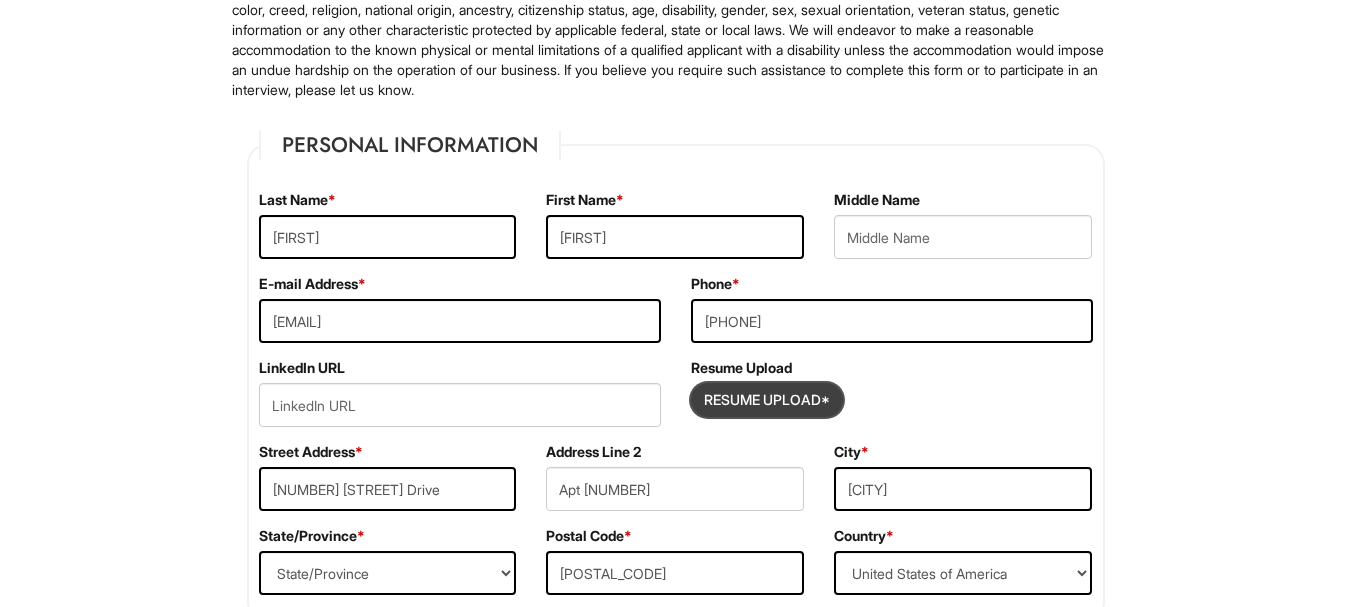 click at bounding box center [767, 400] 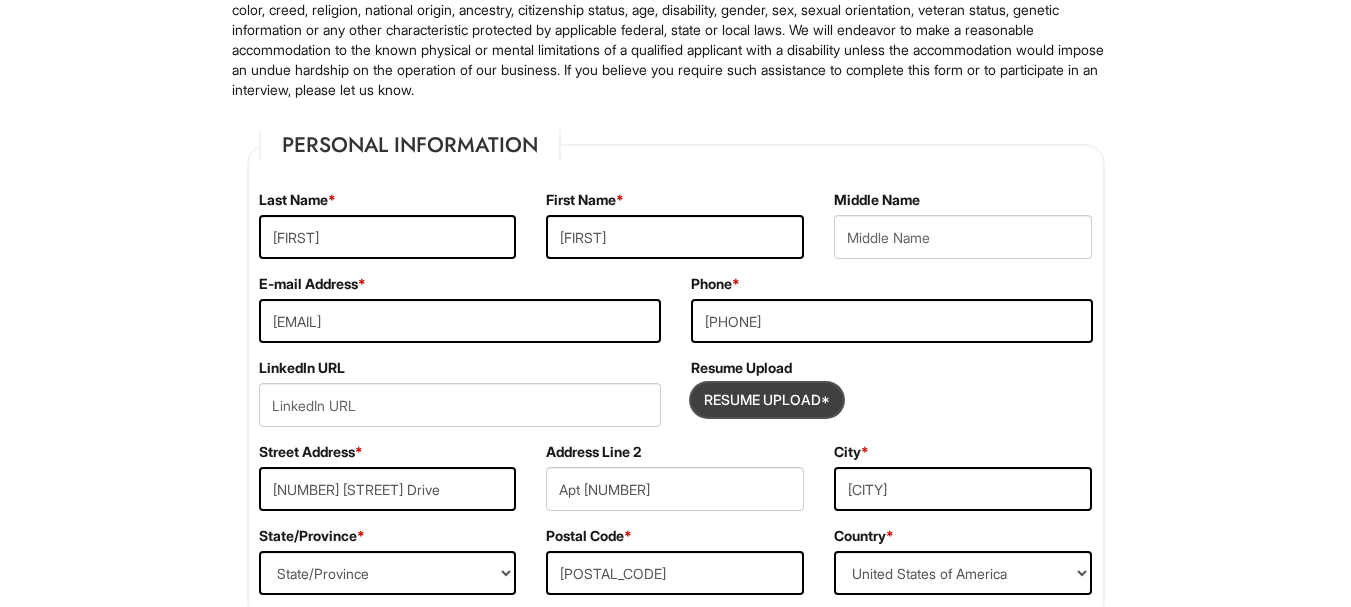 type on "C:\fakepath\Sales Resume2.doc" 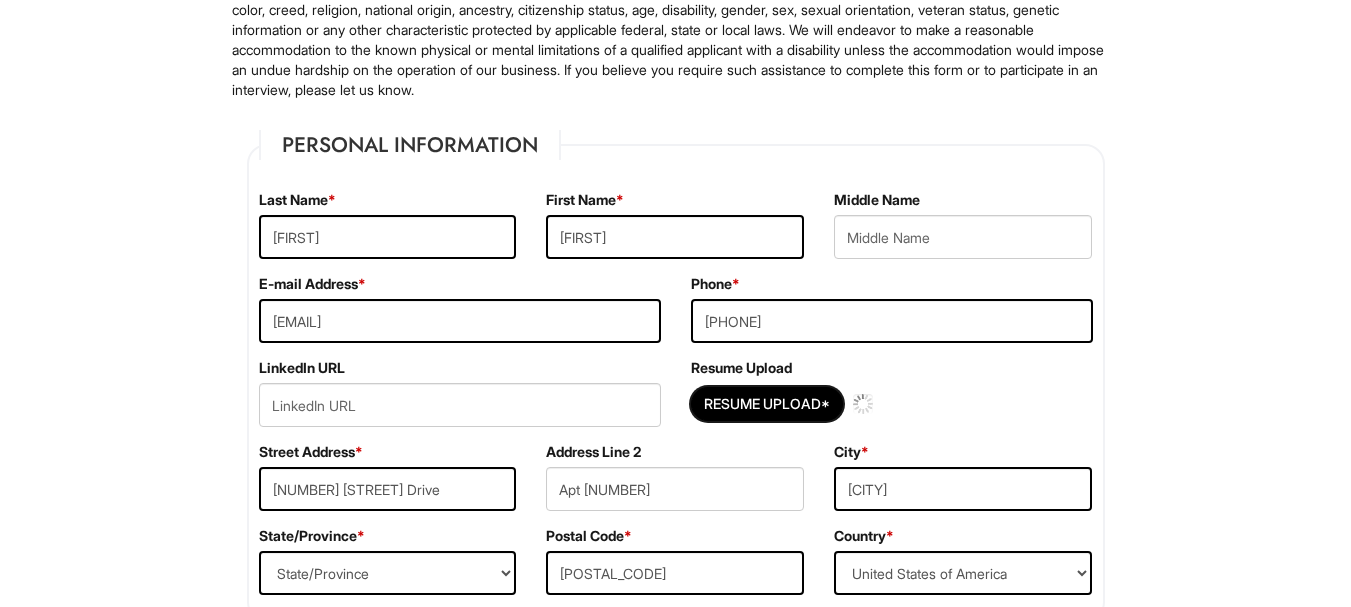 type 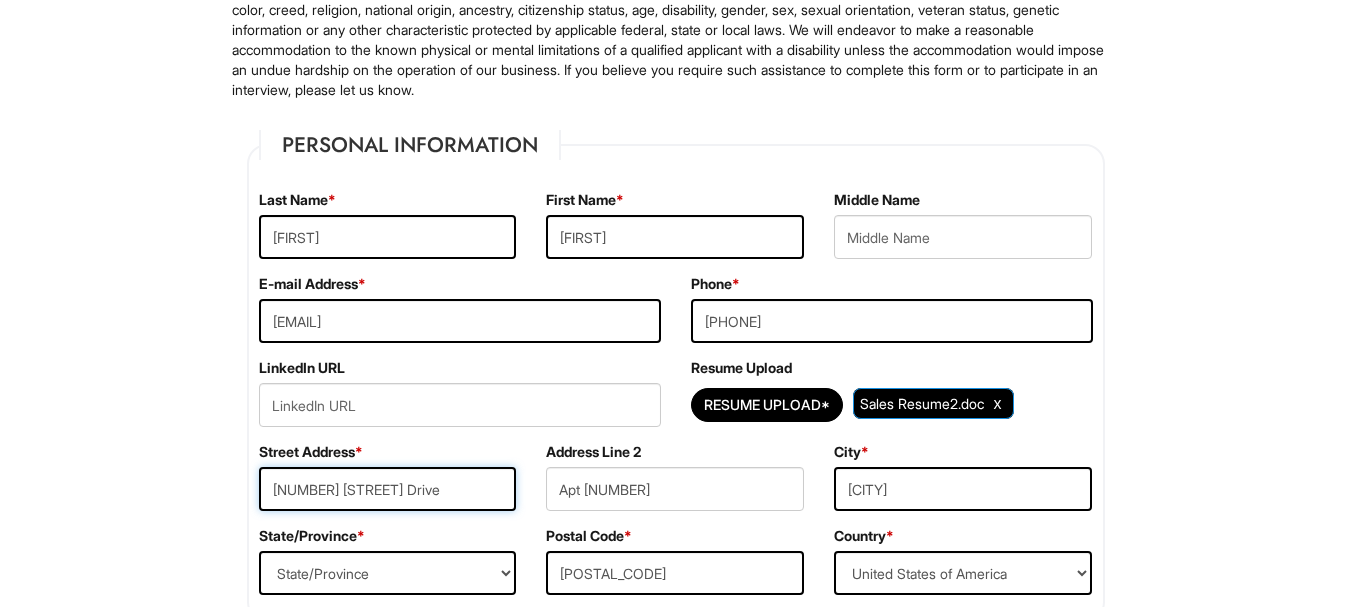click on "[NUMBER] [STREET] Drive" at bounding box center [388, 489] 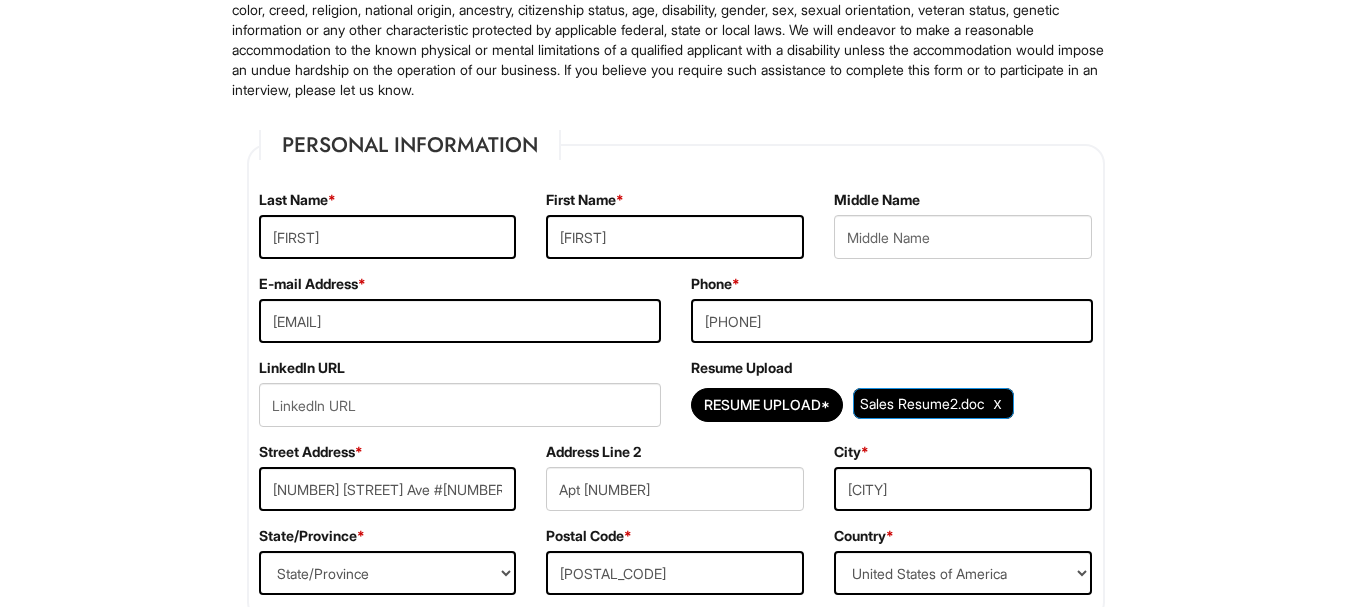 click on "Please Complete This Form 1 2 3 Shop Manager, Emporio Armani BLM PLEASE COMPLETE ALL REQUIRED FIELDS
We are an Equal Opportunity Employer. All persons shall have the opportunity to be considered for employment without regard to their race, color, creed, religion, national origin, ancestry, citizenship status, age, disability, gender, sex, sexual orientation, veteran status, genetic information or any other characteristic protected by applicable federal, state or local laws. We will endeavor to make a reasonable accommodation to the known physical or mental limitations of a qualified applicant with a disability unless the accommodation would impose an undue hardship on the operation of our business. If you believe you require such assistance to complete this form or to participate in an interview, please let us know.
Personal Information
Last Name  *   [LAST]
First Name  *   [FIRST]
Middle Name
E-mail Address  *   [EMAIL]
Phone  *   [PHONE]
LinkedIn URL" at bounding box center (675, 1753) 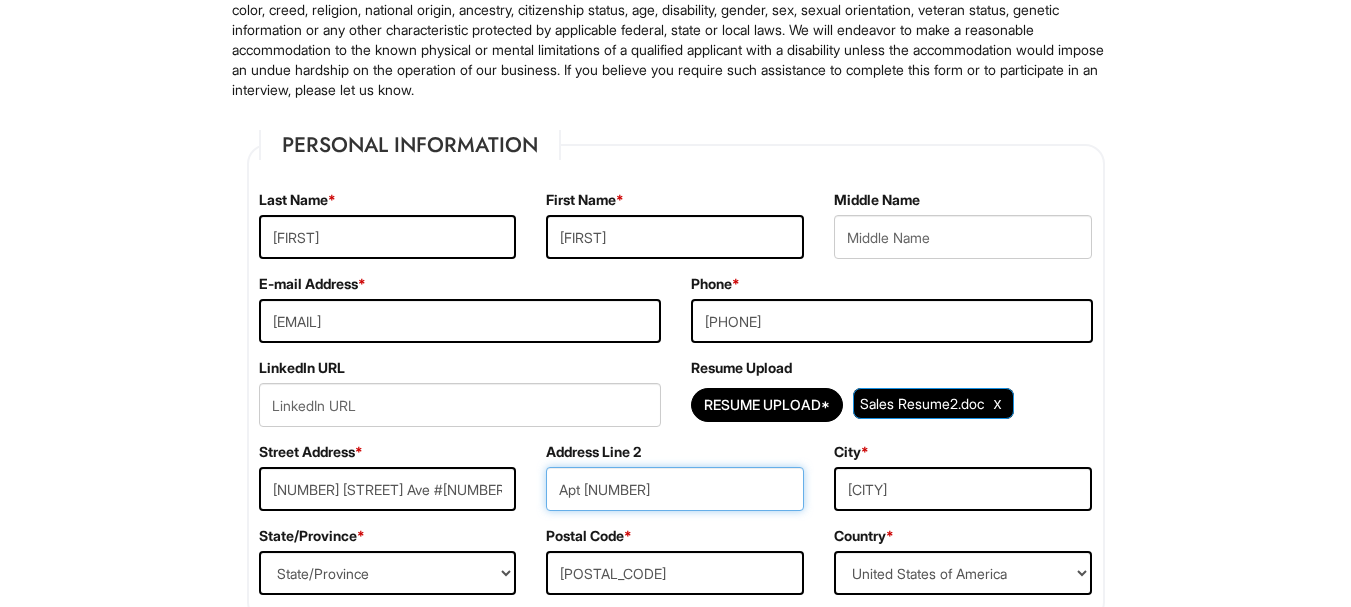 click on "Apt [NUMBER]" at bounding box center (675, 489) 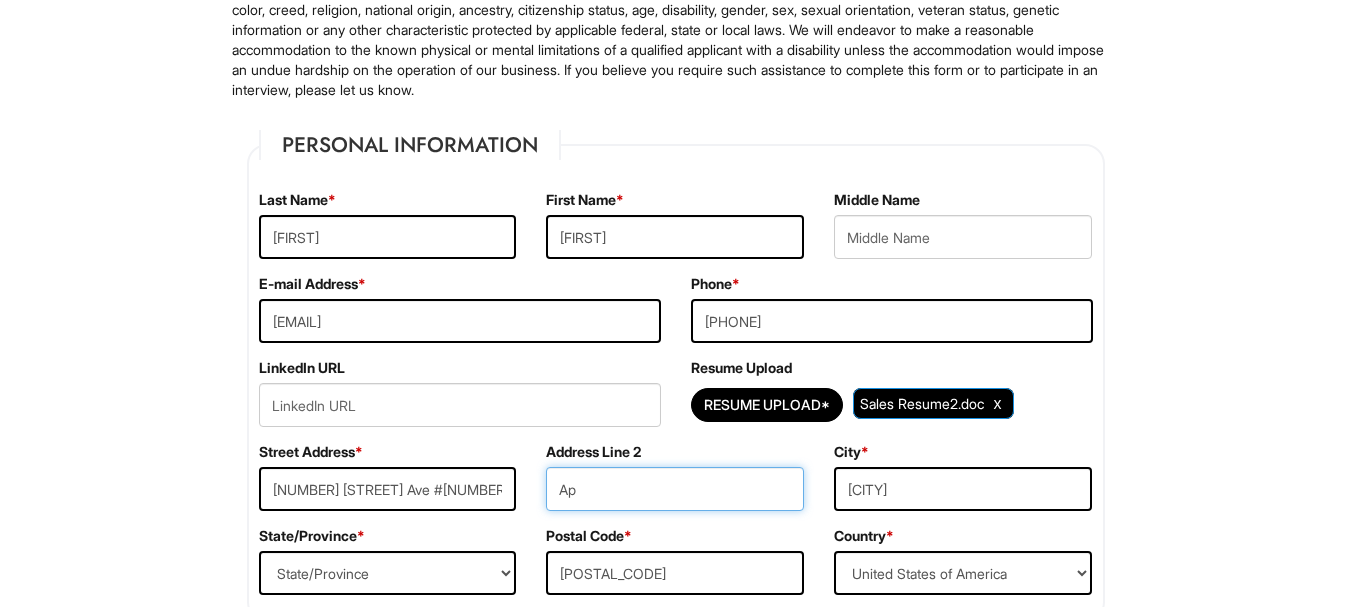 type on "A" 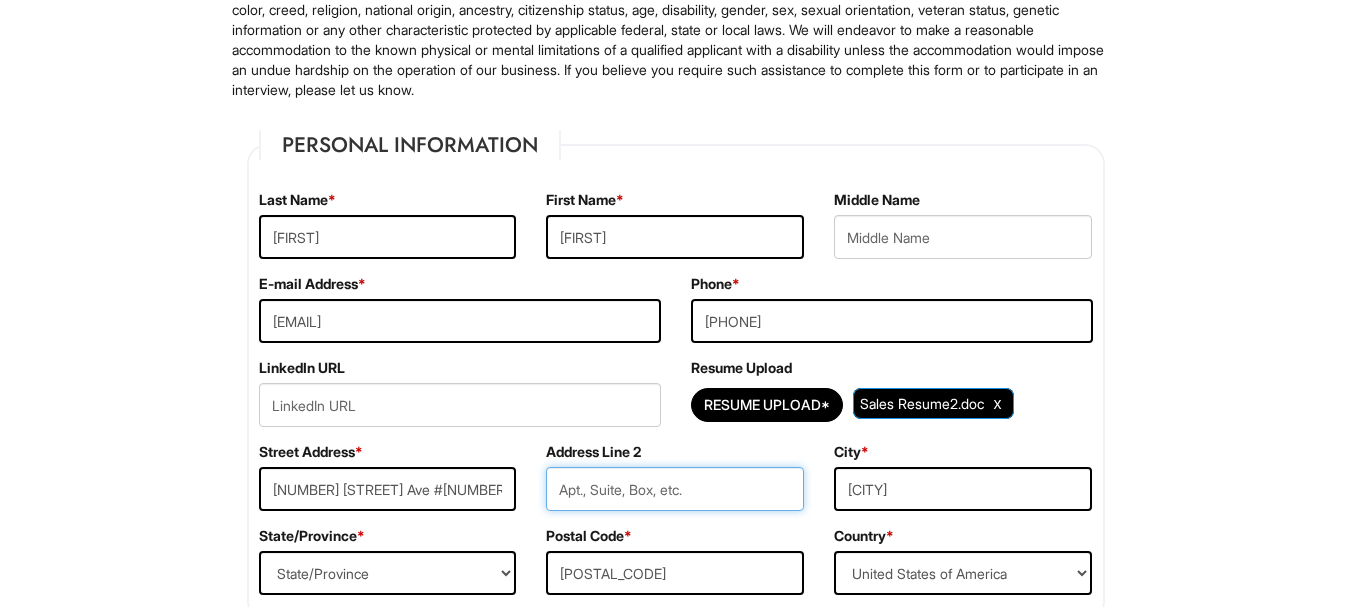 type 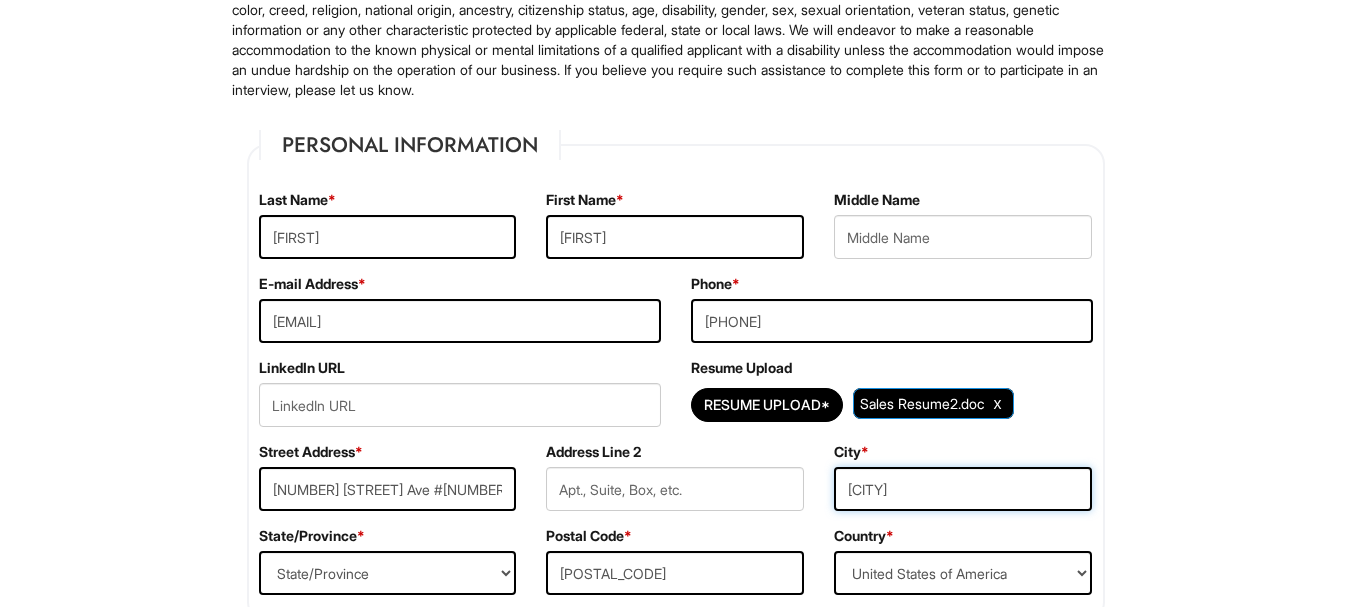 click on "[CITY]" at bounding box center (963, 489) 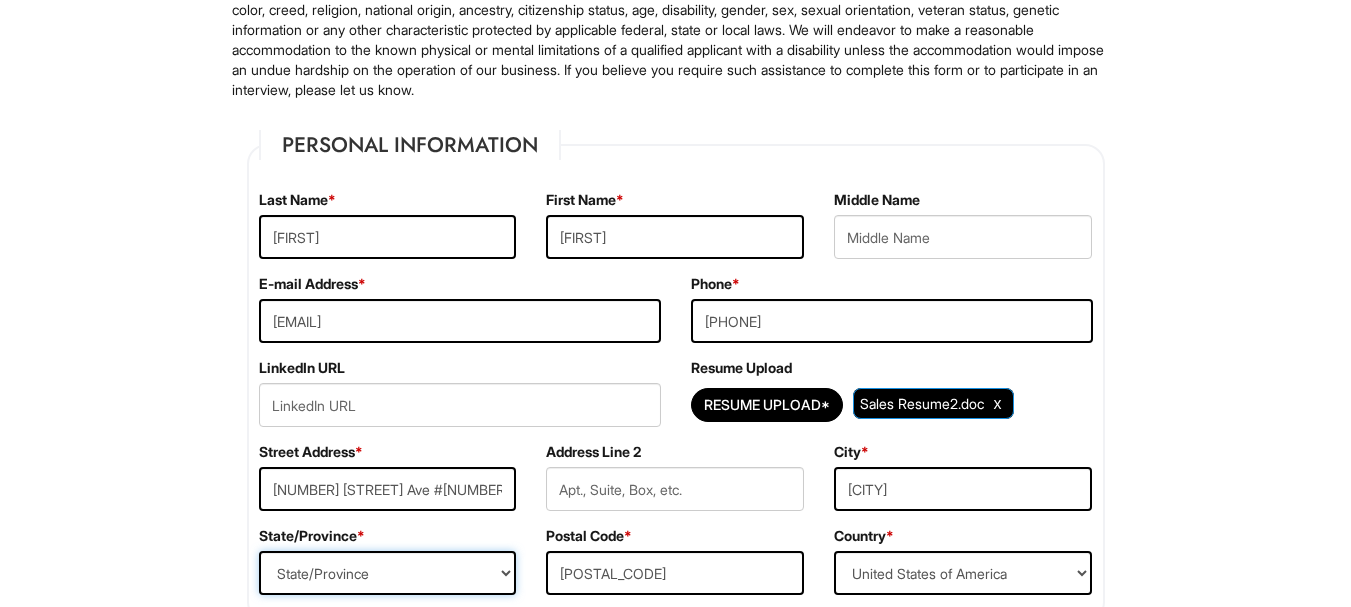 click on "State/Province ALABAMA ALASKA ARIZONA ARKANSAS CALIFORNIA COLORADO CONNECTICUT DELAWARE DISTRICT OF COLUMBIA FLORIDA GEORGIA HAWAII IDAHO ILLINOIS INDIANA IOWA KANSAS KENTUCKY LOUISIANA MAINE MARYLAND MASSACHUSETTS MICHIGAN MINNESOTA MISSISSIPPI MISSOURI MONTANA NEBRASKA NEVADA NEW HAMPSHIRE NEW JERSEY NEW MEXICO NEW YORK NORTH CAROLINA NORTH DAKOTA OHIO OKLAHOMA OREGON PENNSYLVANIA RHODE ISLAND SOUTH CAROLINA SOUTH DAKOTA TENNESSEE TEXAS UTAH VERMONT VIRGINIA WASHINGTON WEST VIRGINIA WISCONSIN WYOMING CA-ALBERTA CA-BRITISH COLUMBIA CA-MANITOBA CA-NEW BRUNSWICK CA-NEWFOUNDLAND CA-NOVA SCOTIA CA-NORTHWEST TERRITORIES CA-NUNAVUT CA-ONTARIO CA-PRINCE EDWARD ISLAND CA-QUEBEC CA-SASKATCHEWAN CA-YUKON TERRITORY US-AMERICAN SAMOA US-FEDERATED STATES OF MICRONESIA US-GUAM US-MARSHALL ISLANDS US-NORTHERN MARIANA ISLANDS US-PALAU US-PUERTO RICO" at bounding box center (388, 573) 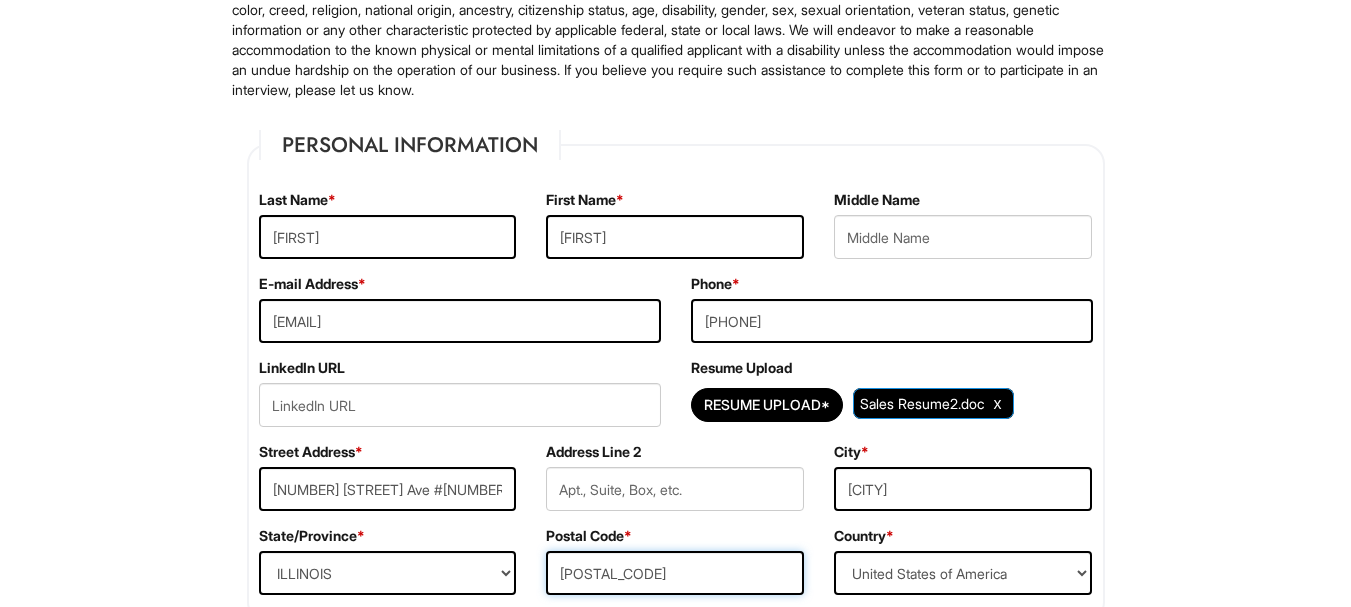 click on "[POSTAL_CODE]" at bounding box center [675, 573] 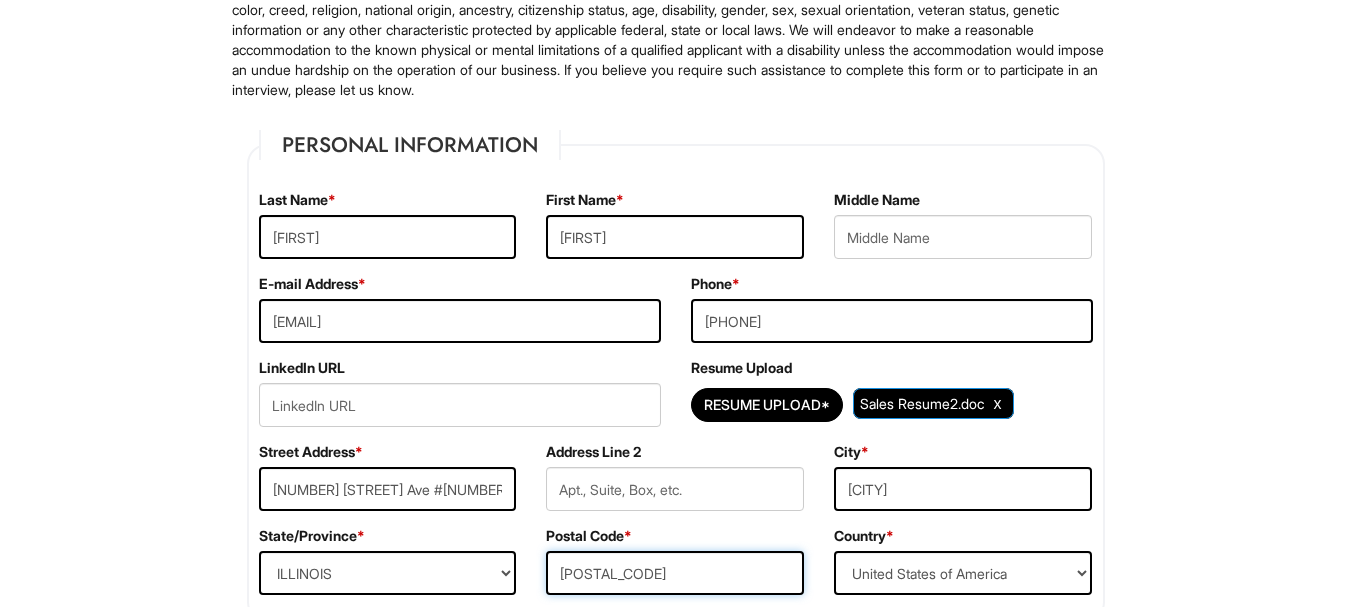 type on "[POSTAL_CODE]" 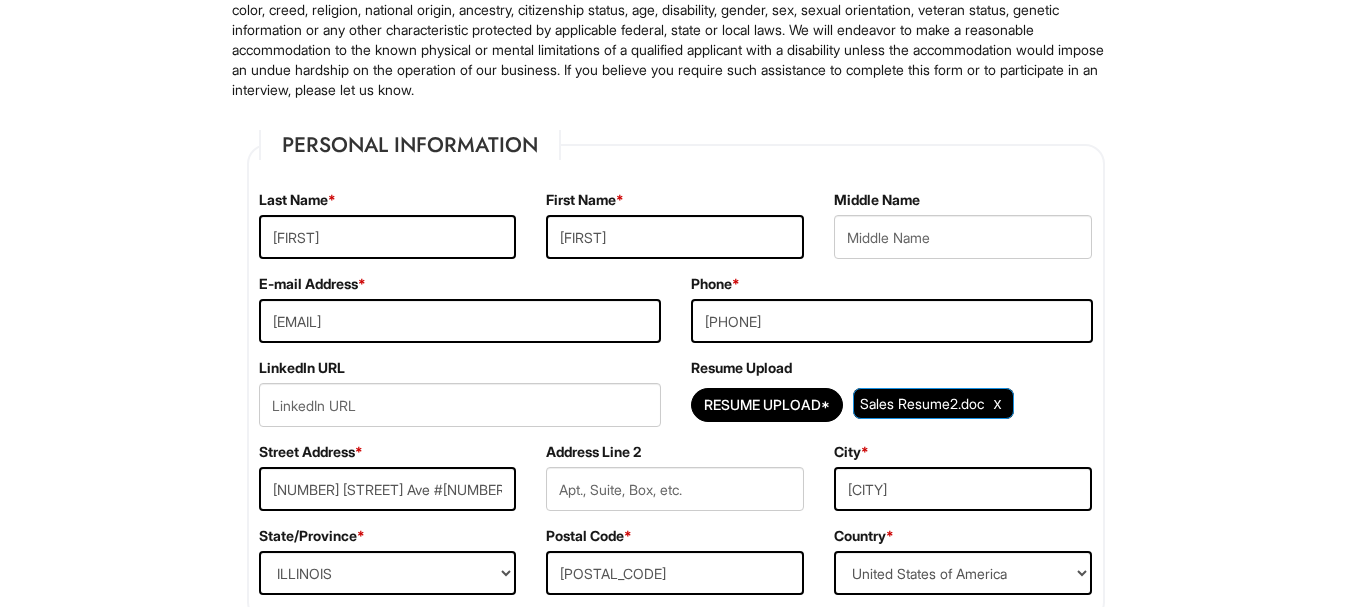 click on "Please Complete This Form 1 2 3 Shop Manager, Emporio Armani BLM PLEASE COMPLETE ALL REQUIRED FIELDS
We are an Equal Opportunity Employer. All persons shall have the opportunity to be considered for employment without regard to their race, color, creed, religion, national origin, ancestry, citizenship status, age, disability, gender, sex, sexual orientation, veteran status, genetic information or any other characteristic protected by applicable federal, state or local laws. We will endeavor to make a reasonable accommodation to the known physical or mental limitations of a qualified applicant with a disability unless the accommodation would impose an undue hardship on the operation of our business. If you believe you require such assistance to complete this form or to participate in an interview, please let us know.
Personal Information
Last Name  *   [LAST]
First Name  *   [FIRST]
Middle Name
E-mail Address  *   [EMAIL]
Phone  *   [PHONE]
LinkedIn URL" at bounding box center [675, 1753] 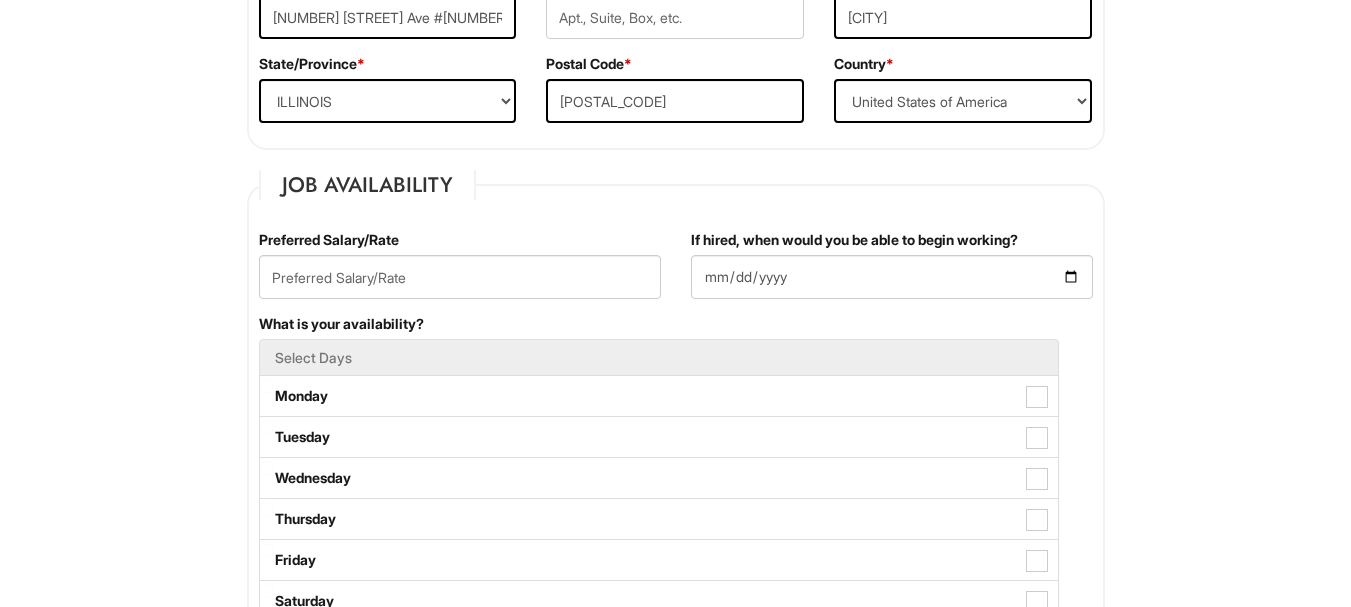 scroll, scrollTop: 680, scrollLeft: 0, axis: vertical 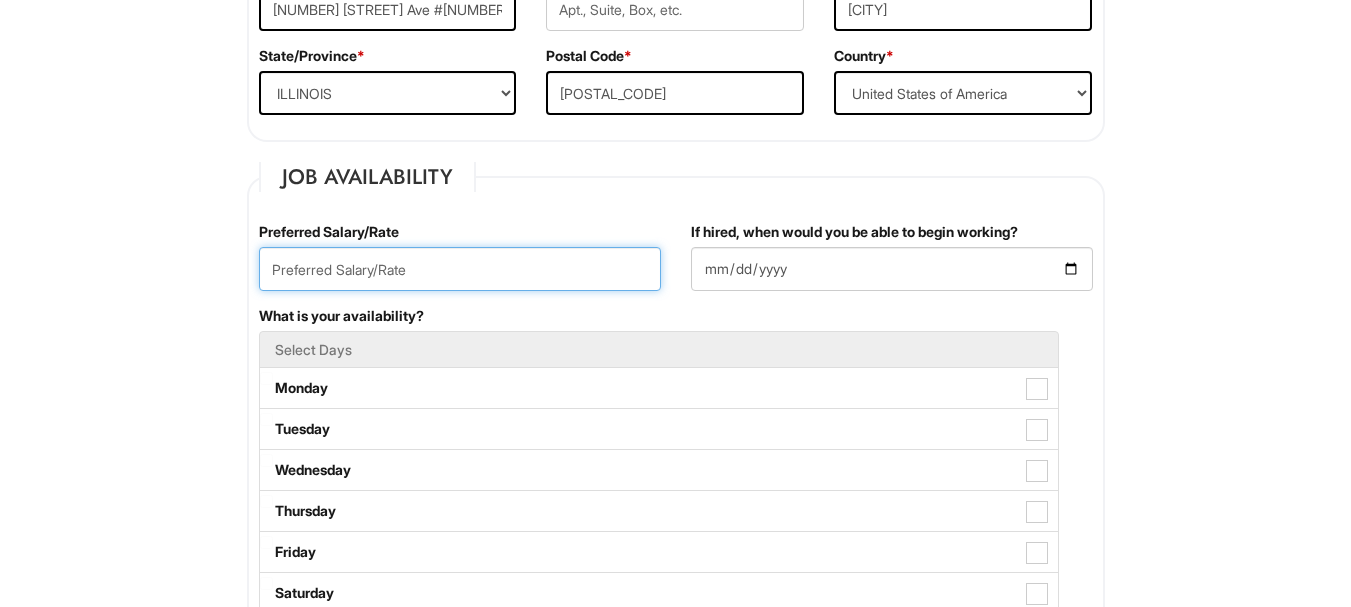 click at bounding box center [460, 269] 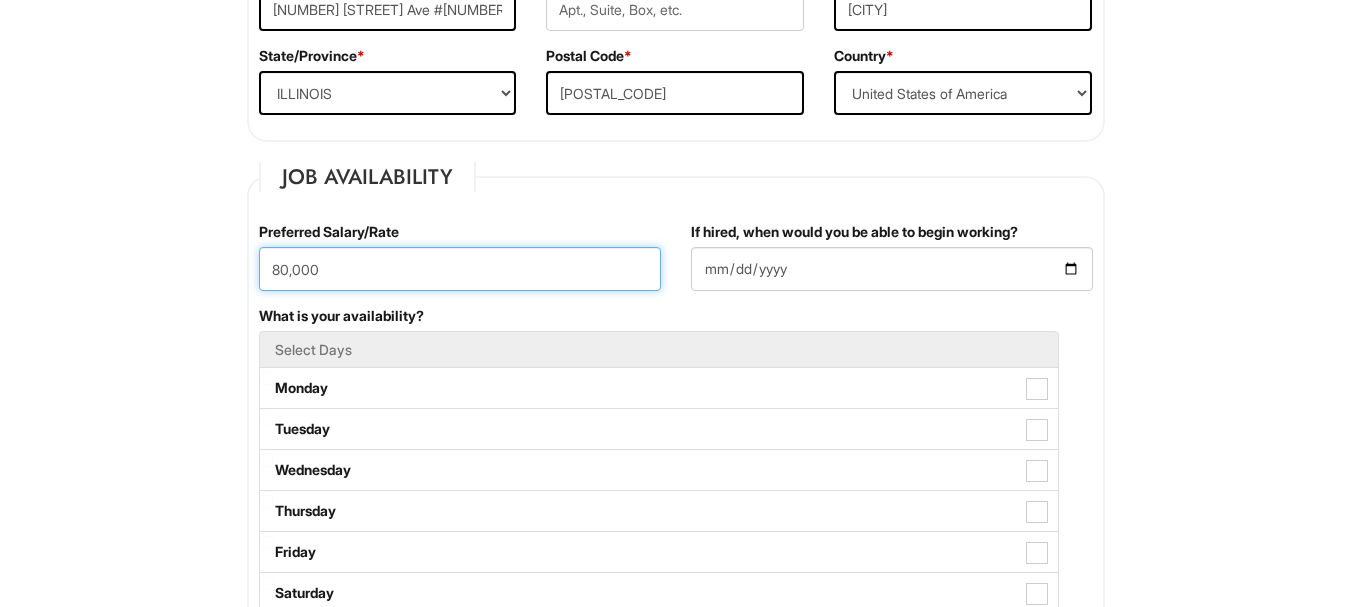 type on "80,000" 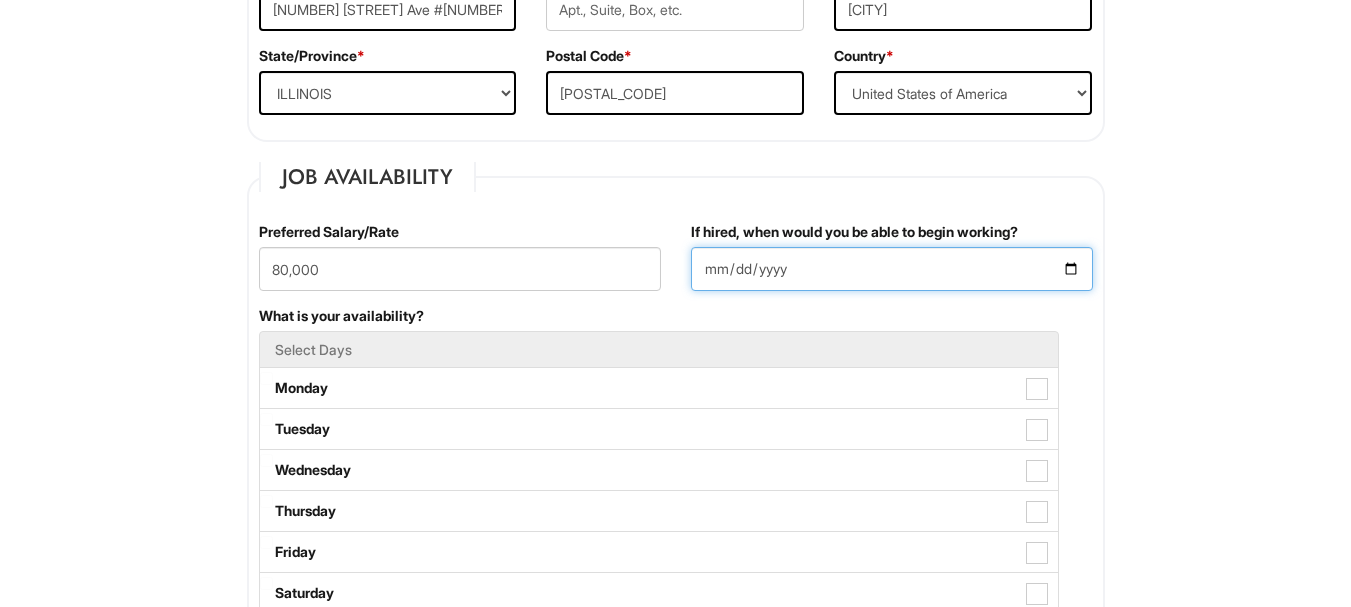 click on "If hired, when would you be able to begin working?" at bounding box center (892, 269) 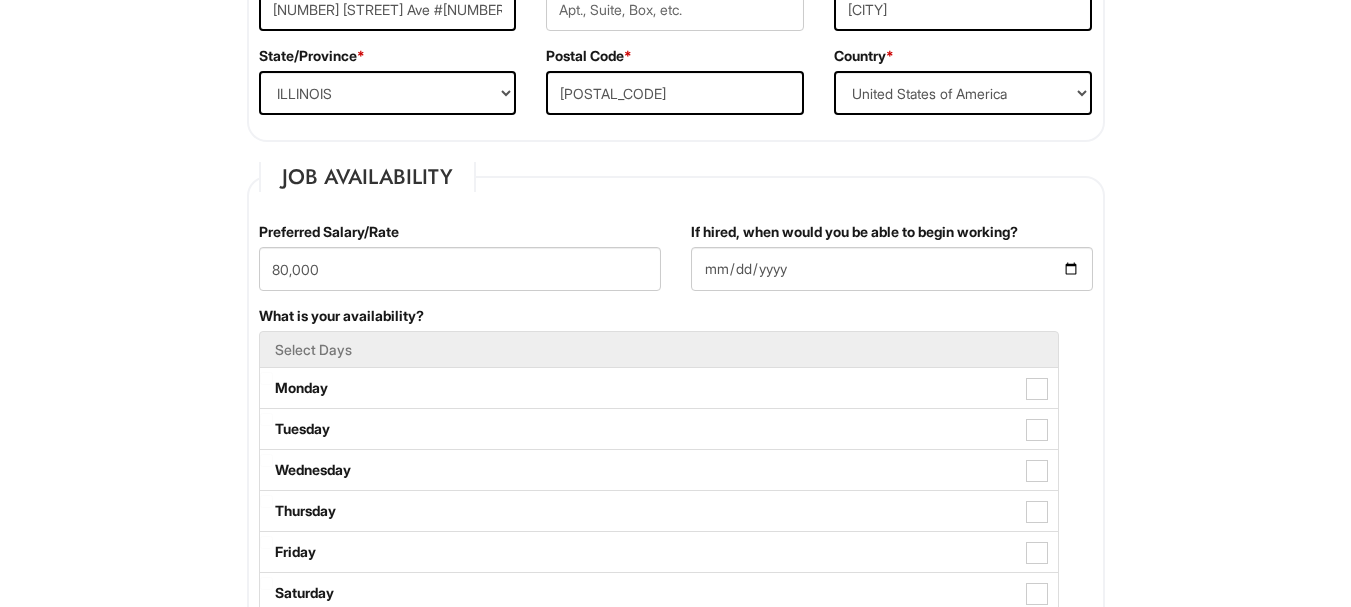 click on "Please Complete This Form 1 2 3 Shop Manager, Emporio Armani BLM PLEASE COMPLETE ALL REQUIRED FIELDS
We are an Equal Opportunity Employer. All persons shall have the opportunity to be considered for employment without regard to their race, color, creed, religion, national origin, ancestry, citizenship status, age, disability, gender, sex, sexual orientation, veteran status, genetic information or any other characteristic protected by applicable federal, state or local laws. We will endeavor to make a reasonable accommodation to the known physical or mental limitations of a qualified applicant with a disability unless the accommodation would impose an undue hardship on the operation of our business. If you believe you require such assistance to complete this form or to participate in an interview, please let us know.
Personal Information
Last Name  *   [LAST]
First Name  *   [FIRST]
Middle Name
E-mail Address  *   [EMAIL]
Phone  *   [PHONE]
LinkedIn URL" at bounding box center [675, 1273] 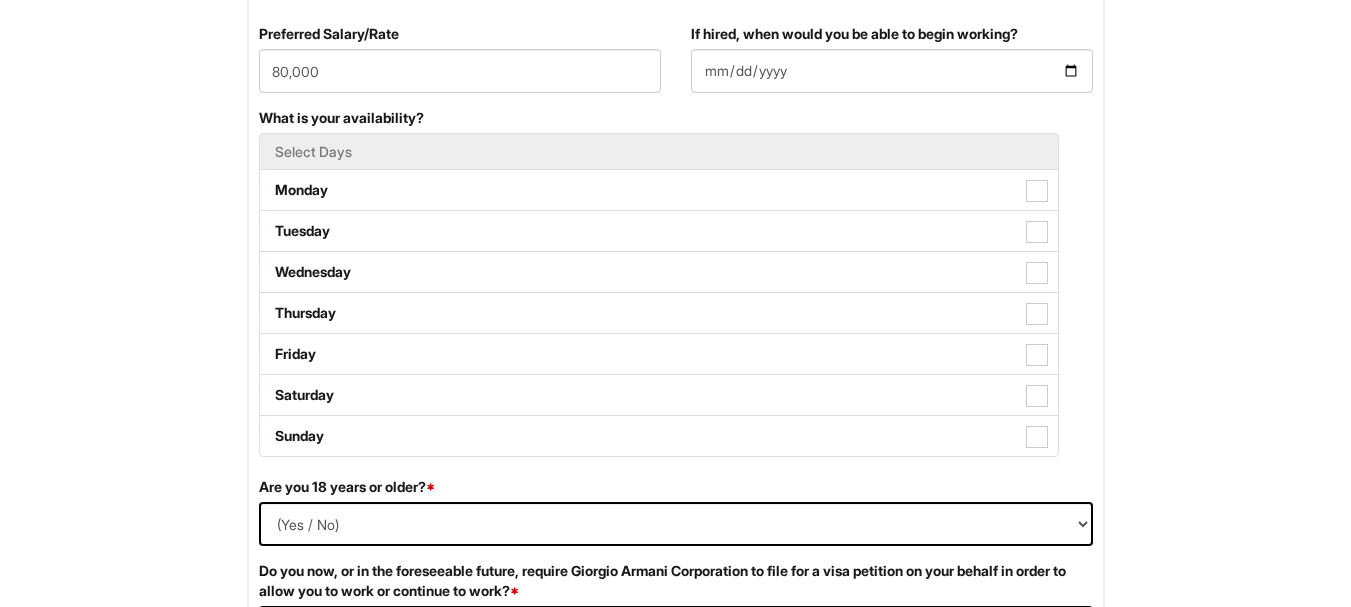 scroll, scrollTop: 880, scrollLeft: 0, axis: vertical 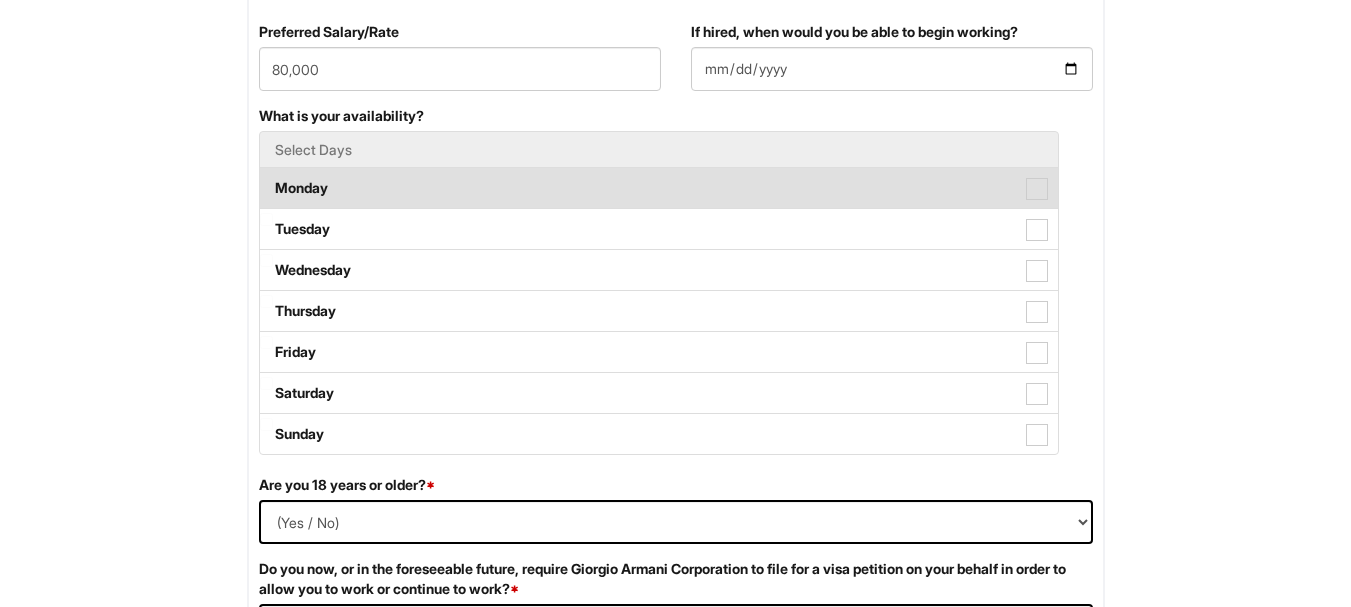 click on "Monday" at bounding box center (659, 188) 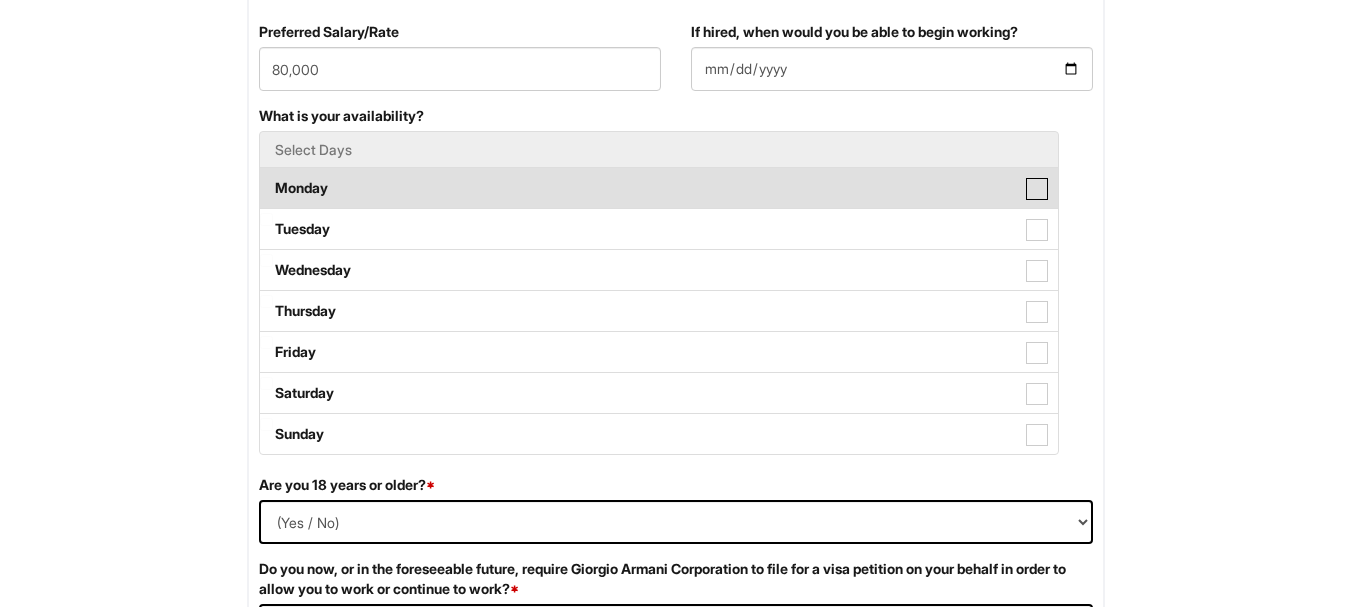 click on "Monday" at bounding box center [266, 178] 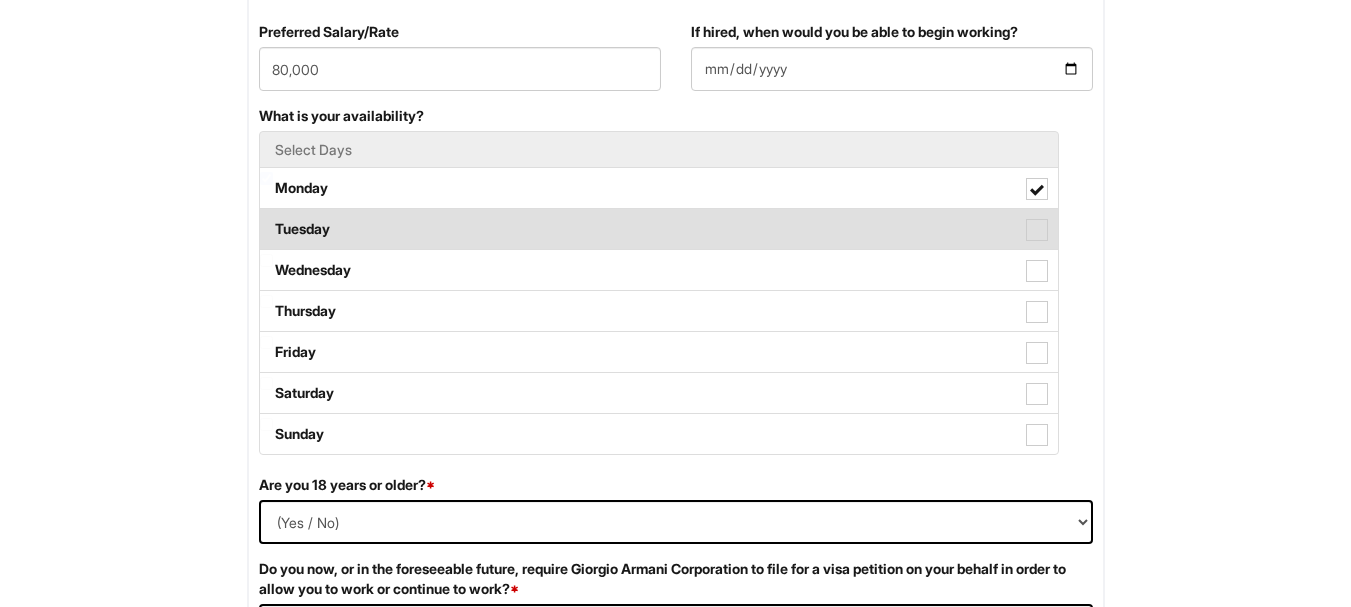 click on "Tuesday" at bounding box center [659, 229] 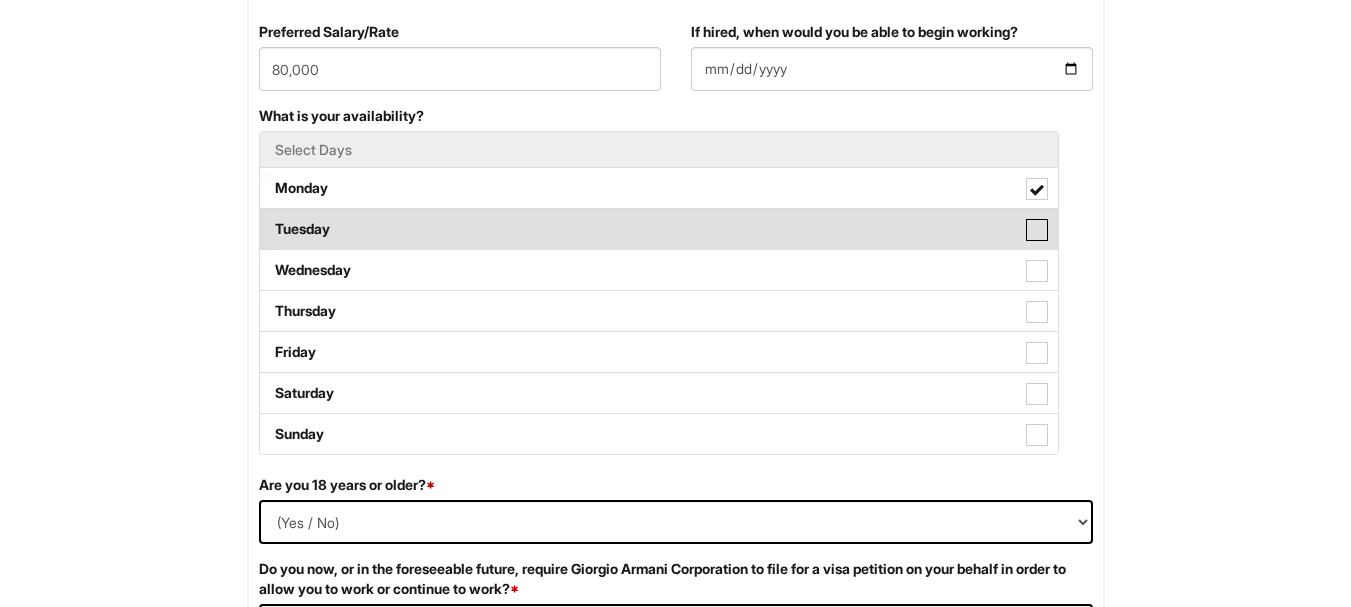 click on "Tuesday" at bounding box center (266, 219) 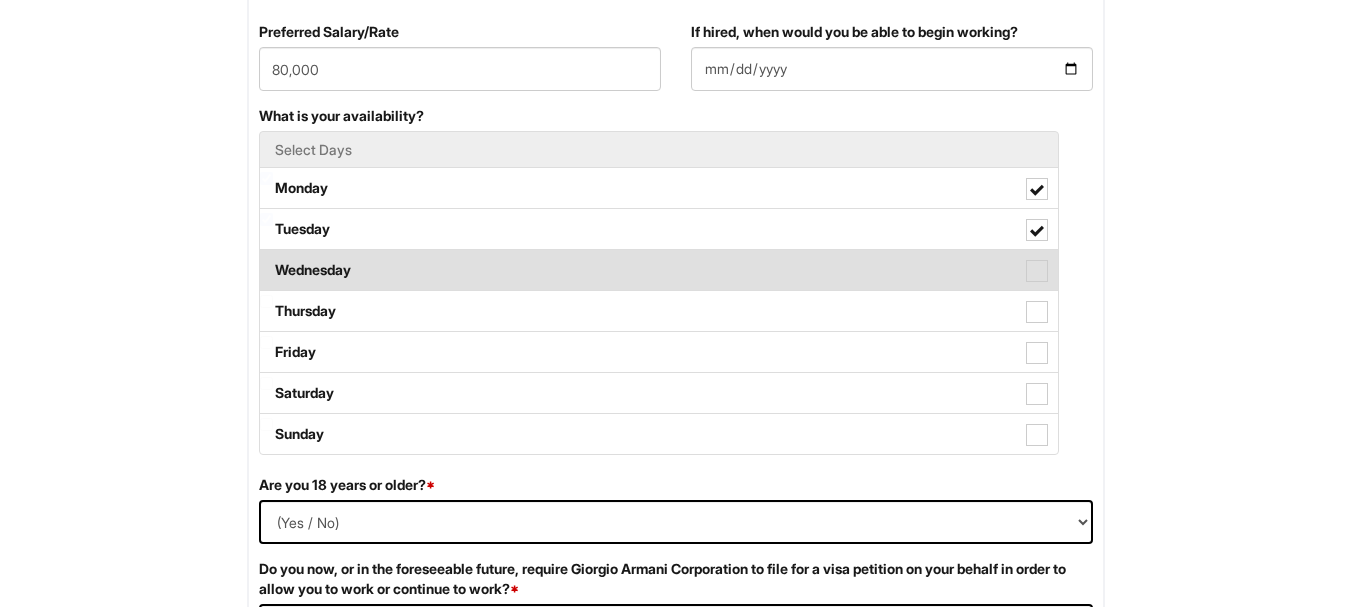 click on "Wednesday" at bounding box center (659, 270) 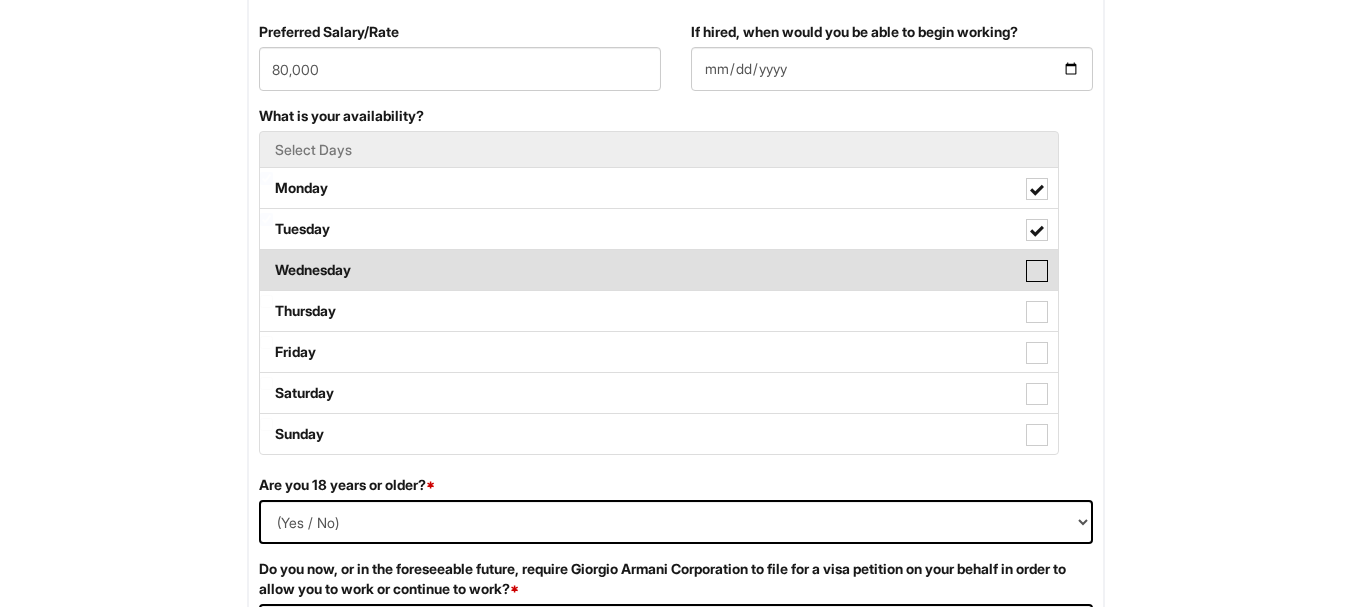 click on "Wednesday" at bounding box center (266, 260) 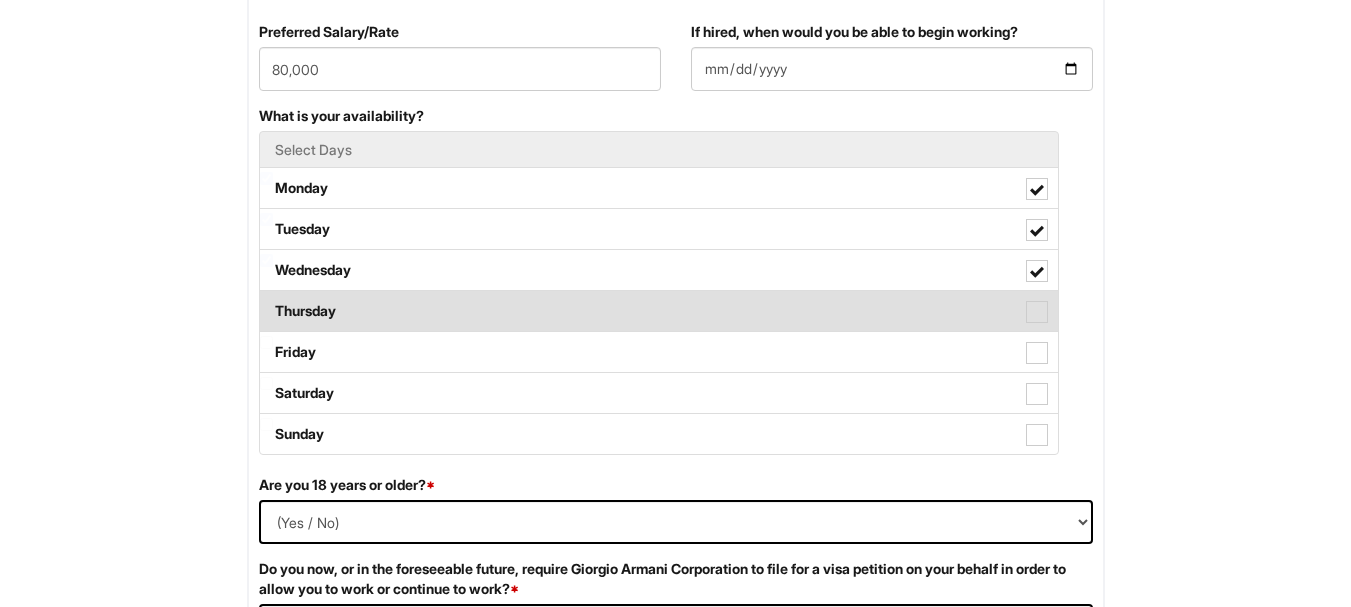 click on "Thursday" at bounding box center [659, 311] 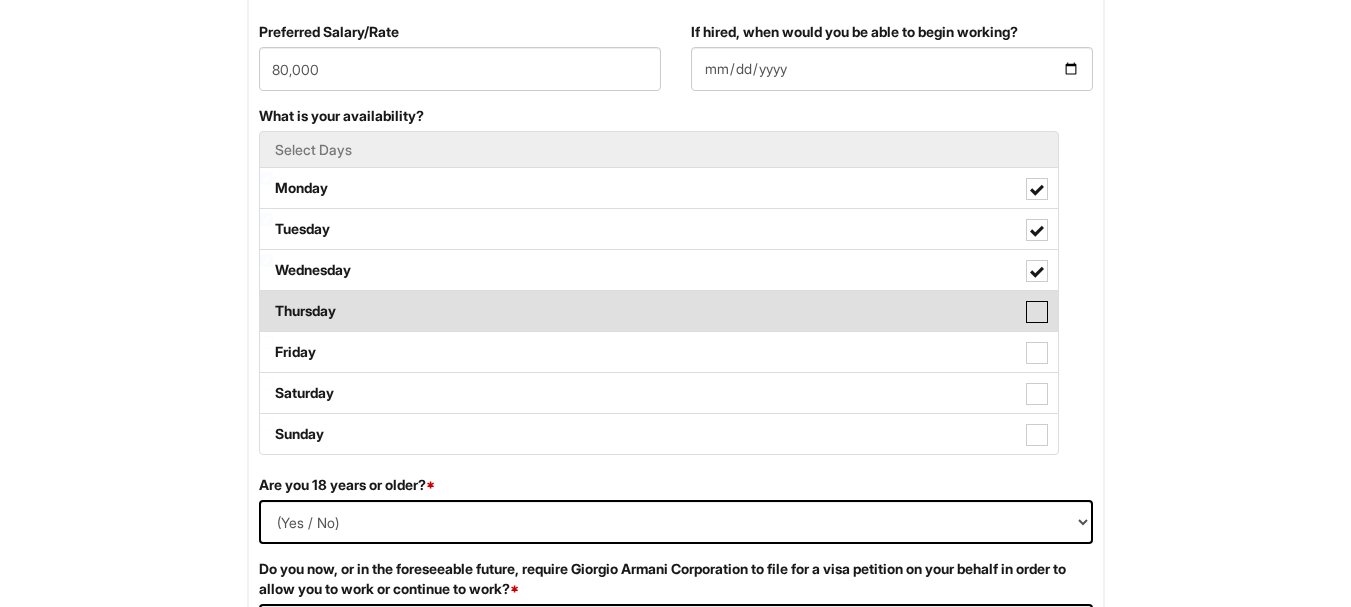 click on "Thursday" at bounding box center (266, 301) 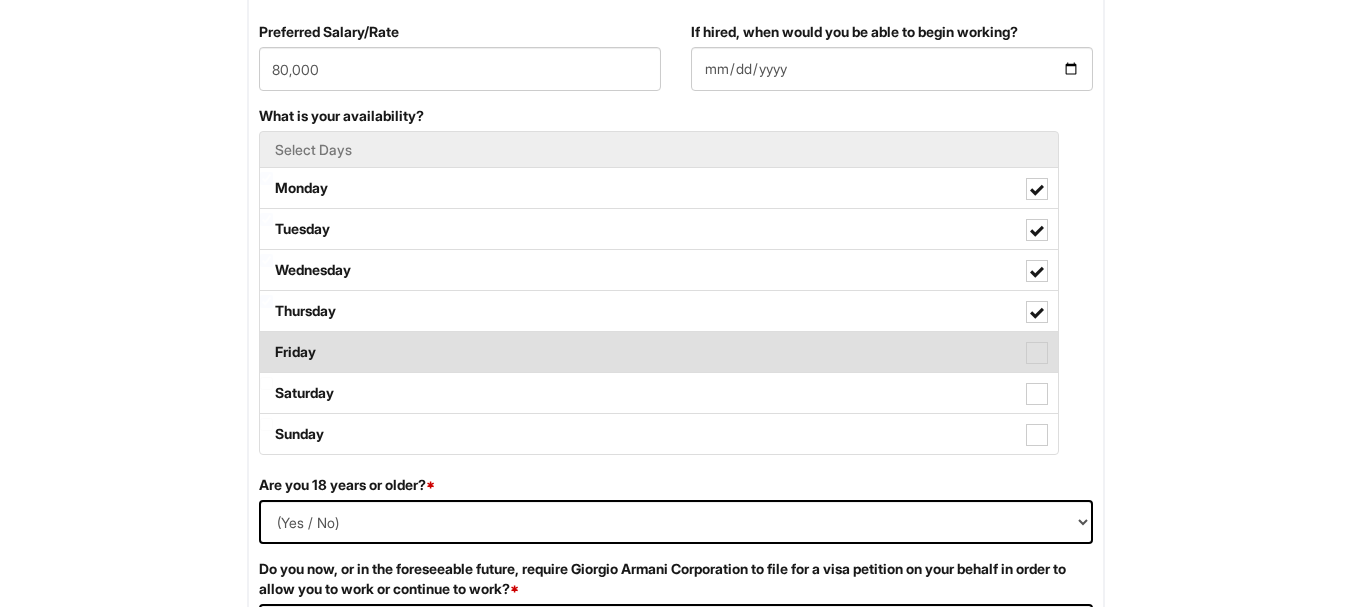 click on "Friday" at bounding box center [659, 352] 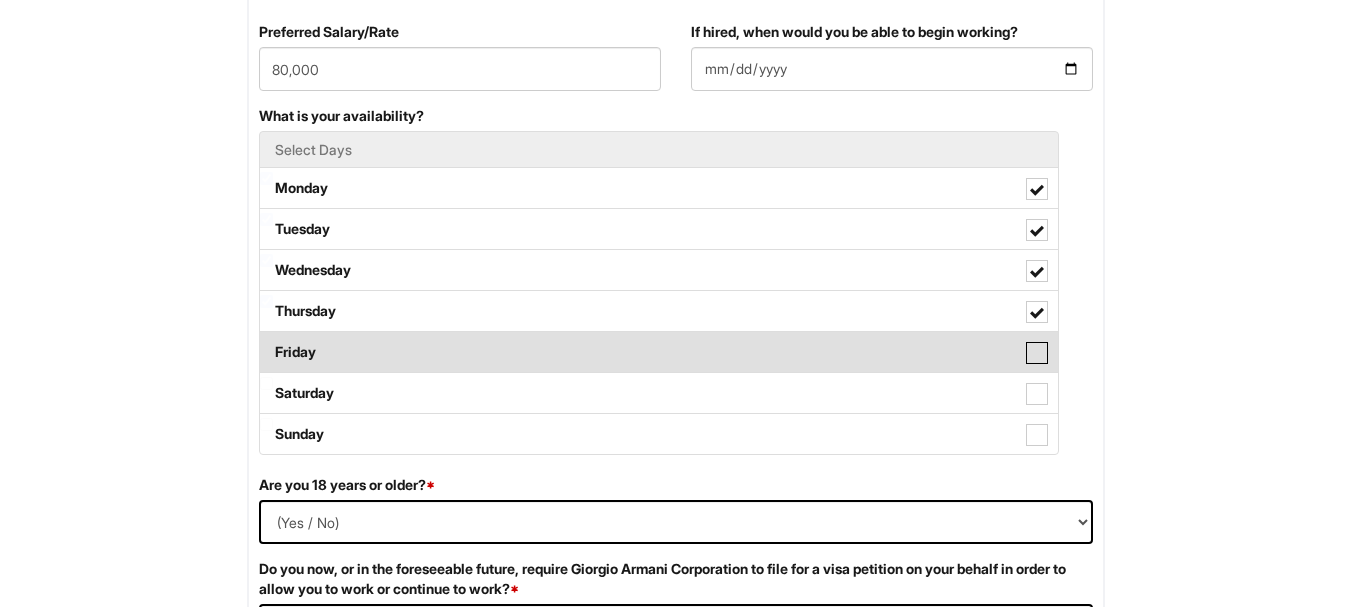 click on "Friday" at bounding box center [266, 342] 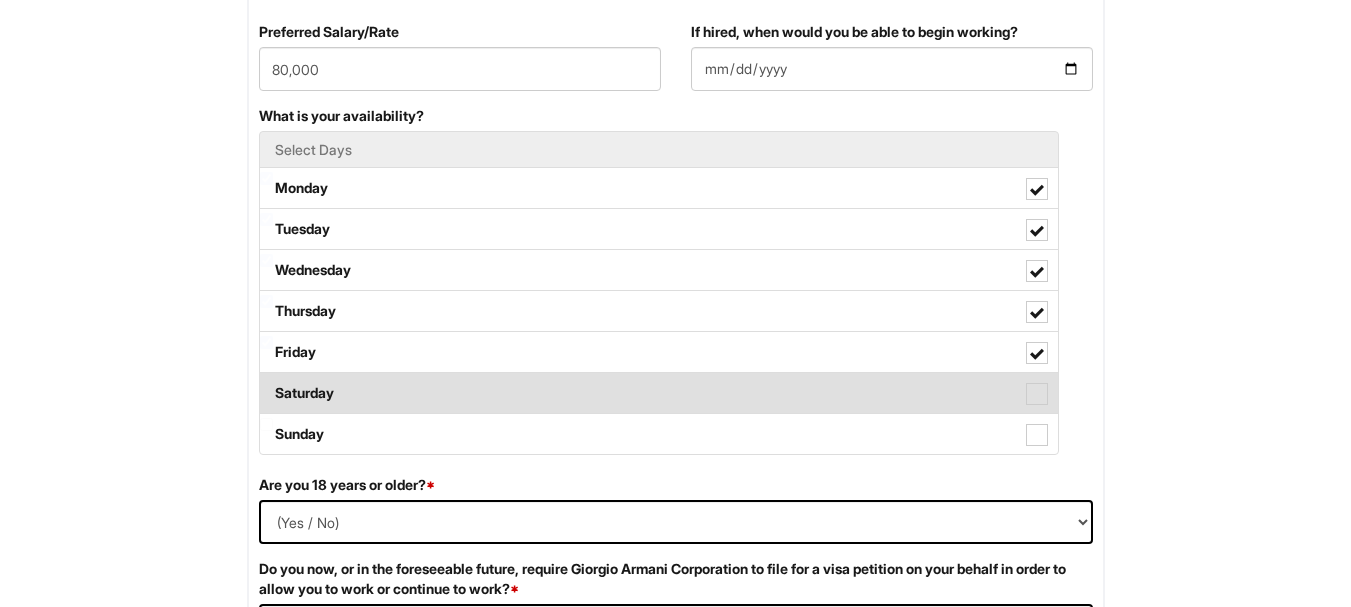 click on "Saturday" at bounding box center (659, 393) 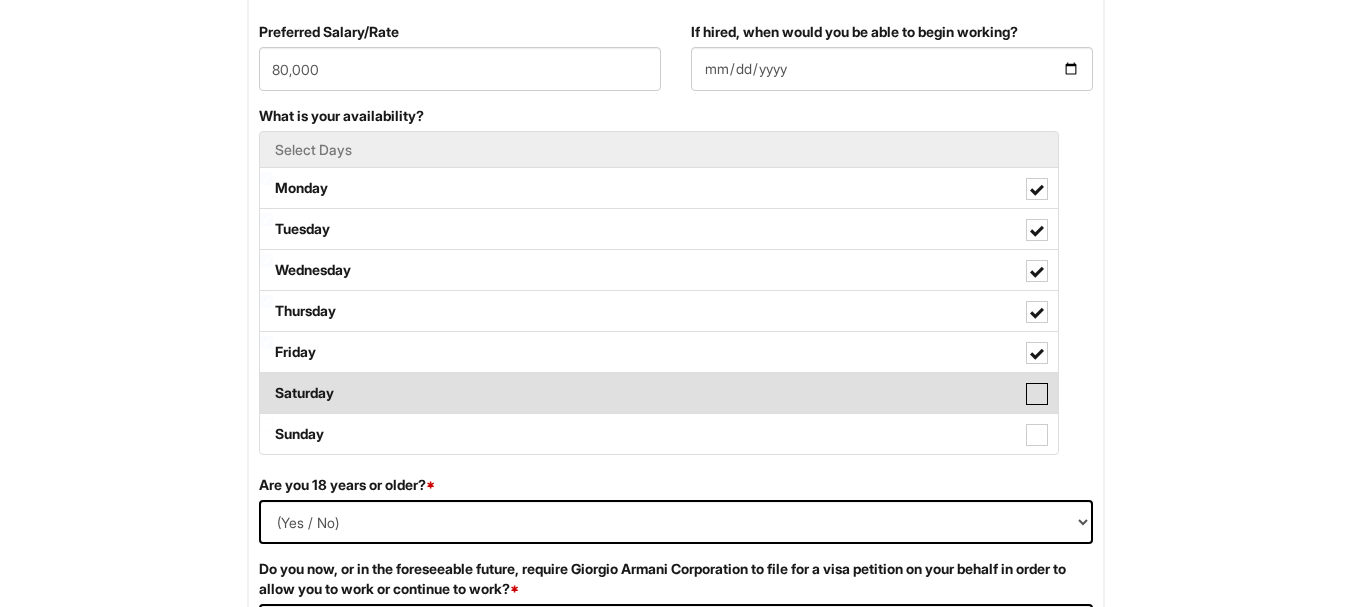 click on "Saturday" at bounding box center [266, 383] 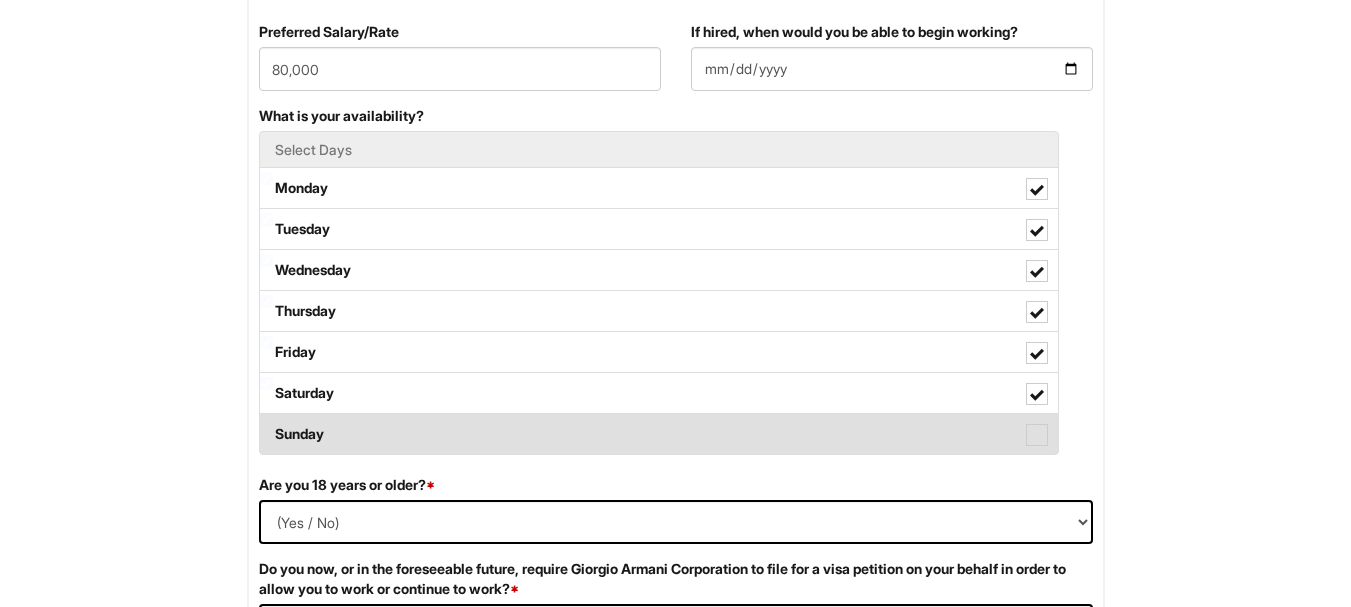 click on "Sunday" at bounding box center [659, 434] 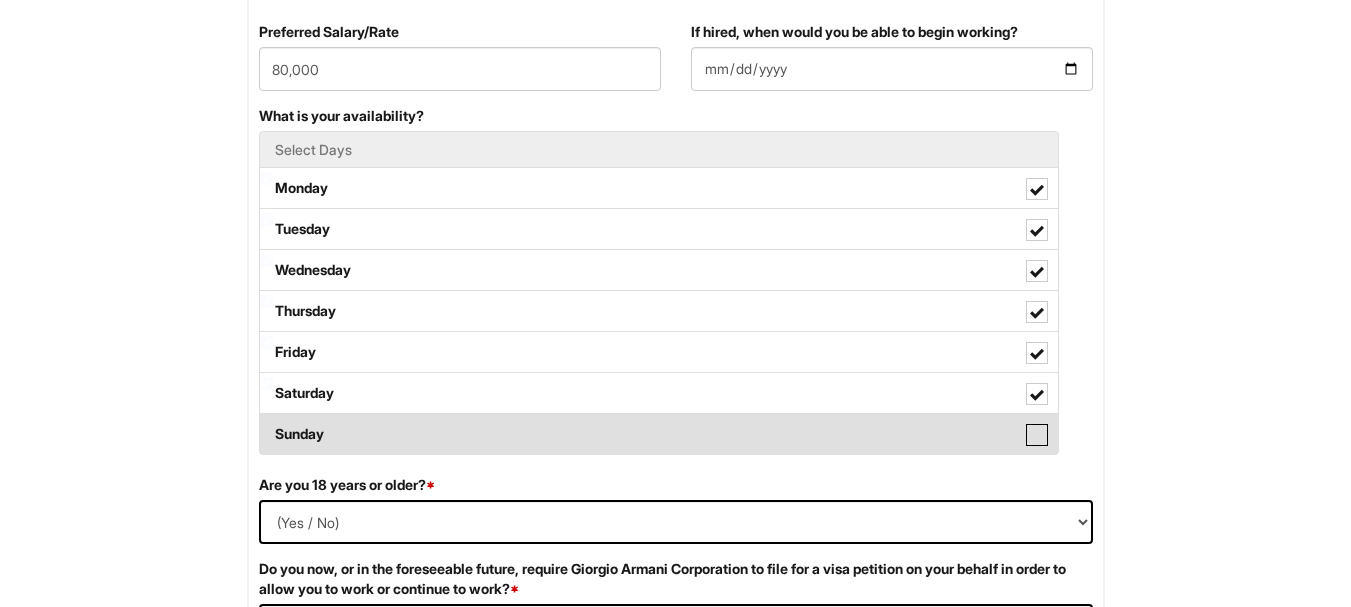 click on "Sunday" at bounding box center (266, 424) 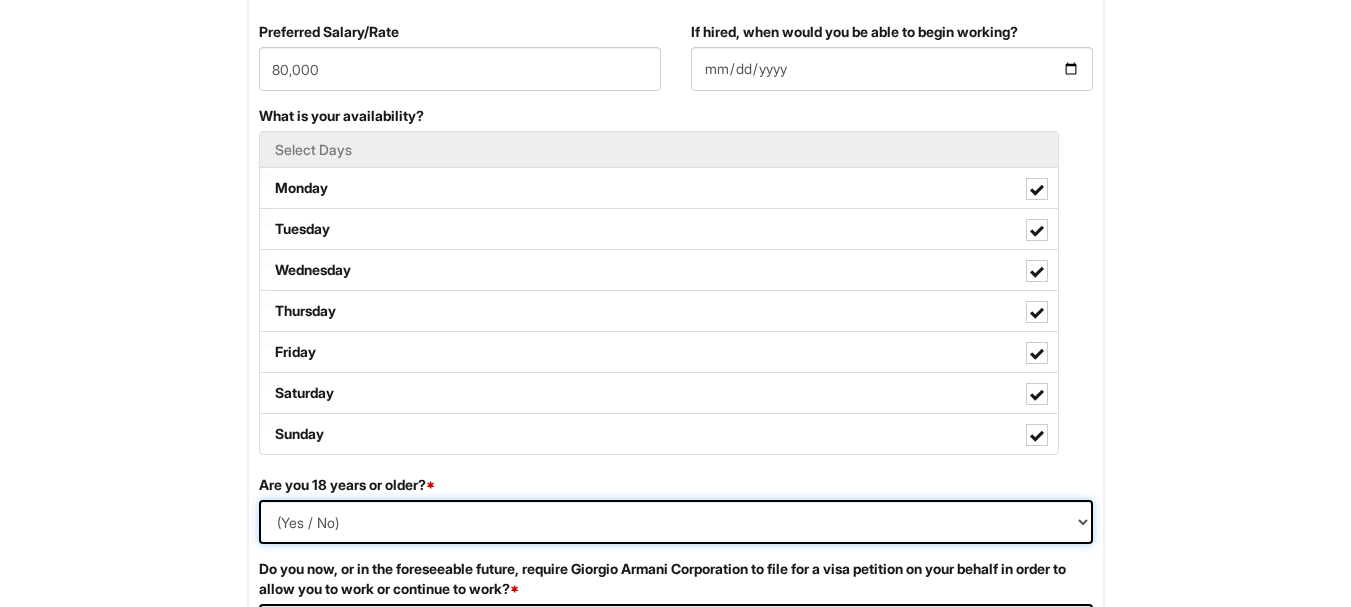 click on "(Yes / No) Yes No" at bounding box center [676, 522] 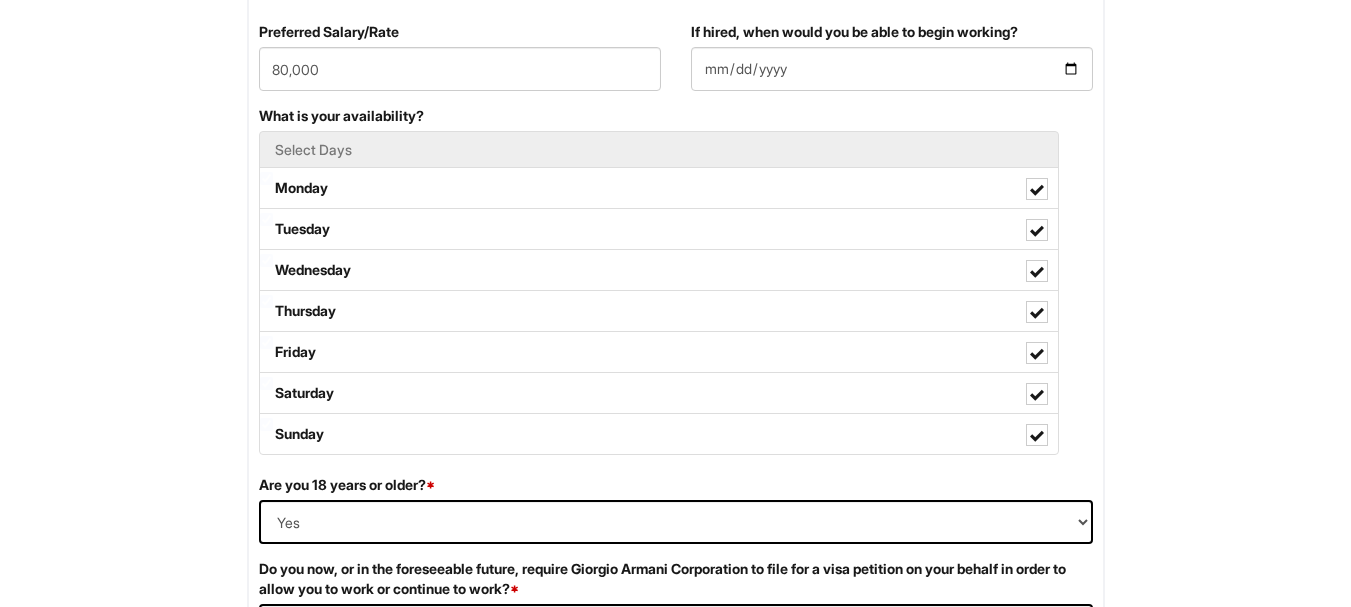 click on "Please Complete This Form 1 2 3 Shop Manager, Emporio Armani BLM PLEASE COMPLETE ALL REQUIRED FIELDS
We are an Equal Opportunity Employer. All persons shall have the opportunity to be considered for employment without regard to their race, color, creed, religion, national origin, ancestry, citizenship status, age, disability, gender, sex, sexual orientation, veteran status, genetic information or any other characteristic protected by applicable federal, state or local laws. We will endeavor to make a reasonable accommodation to the known physical or mental limitations of a qualified applicant with a disability unless the accommodation would impose an undue hardship on the operation of our business. If you believe you require such assistance to complete this form or to participate in an interview, please let us know.
Personal Information
Last Name  *   [LAST]
First Name  *   [FIRST]
Middle Name
E-mail Address  *   [EMAIL]
Phone  *   [PHONE]
LinkedIn URL" at bounding box center [675, 1073] 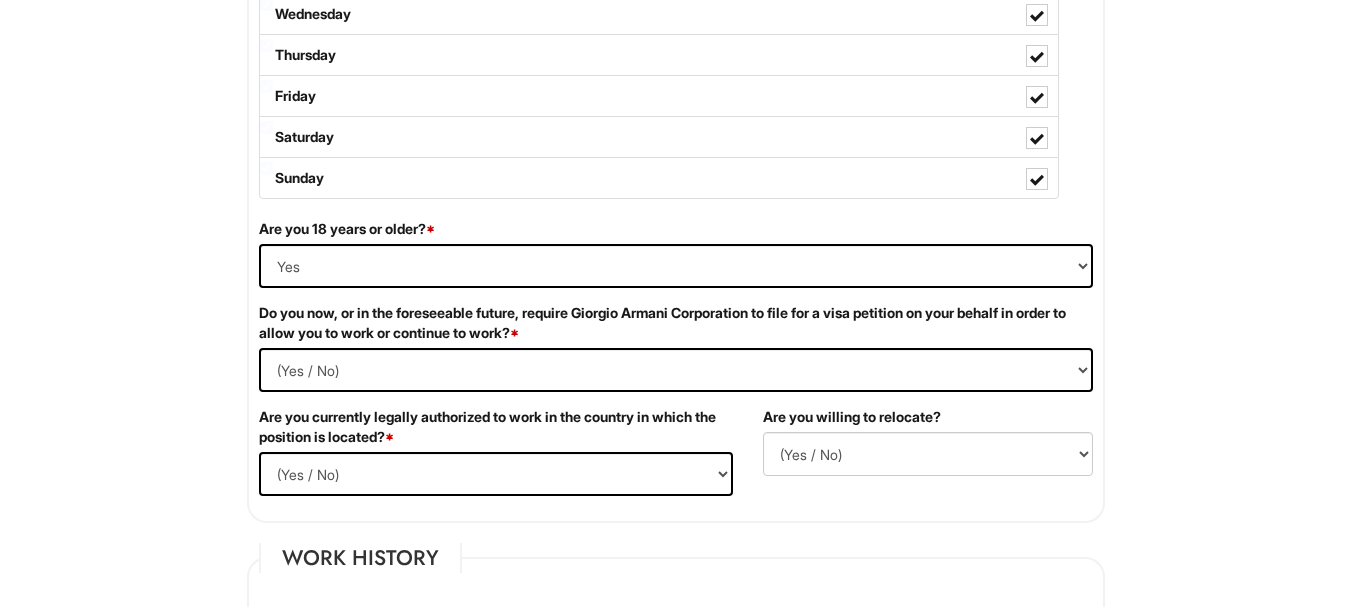 scroll, scrollTop: 1200, scrollLeft: 0, axis: vertical 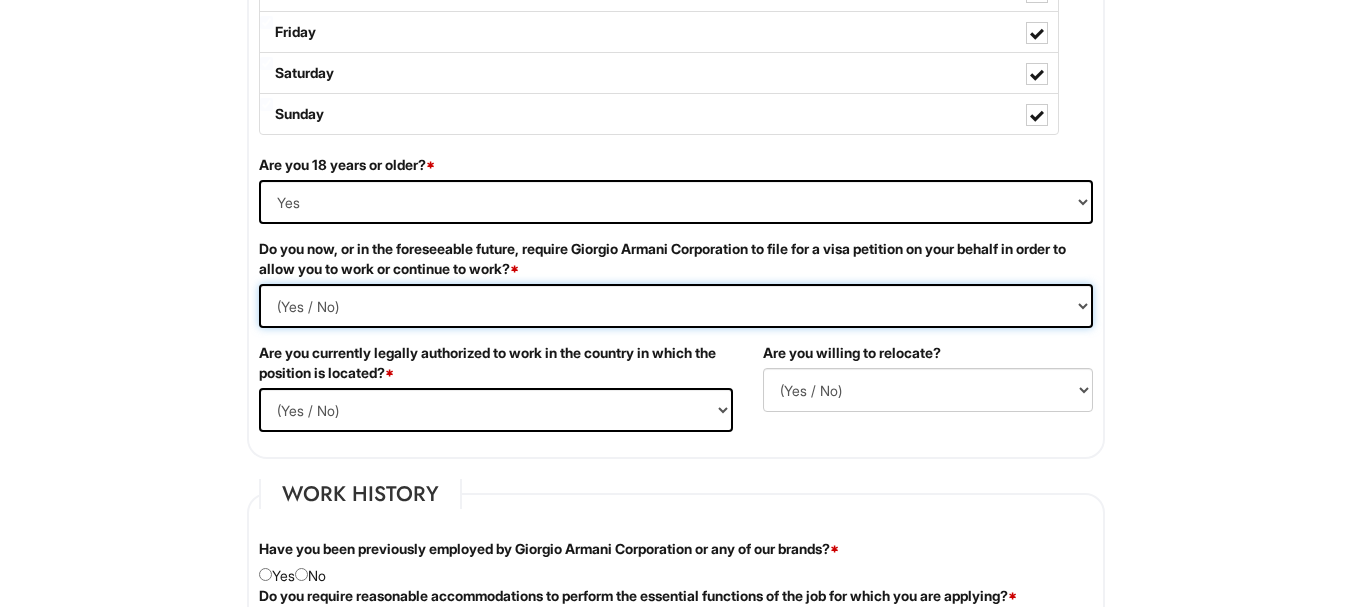 click on "(Yes / No) Yes No" at bounding box center (676, 306) 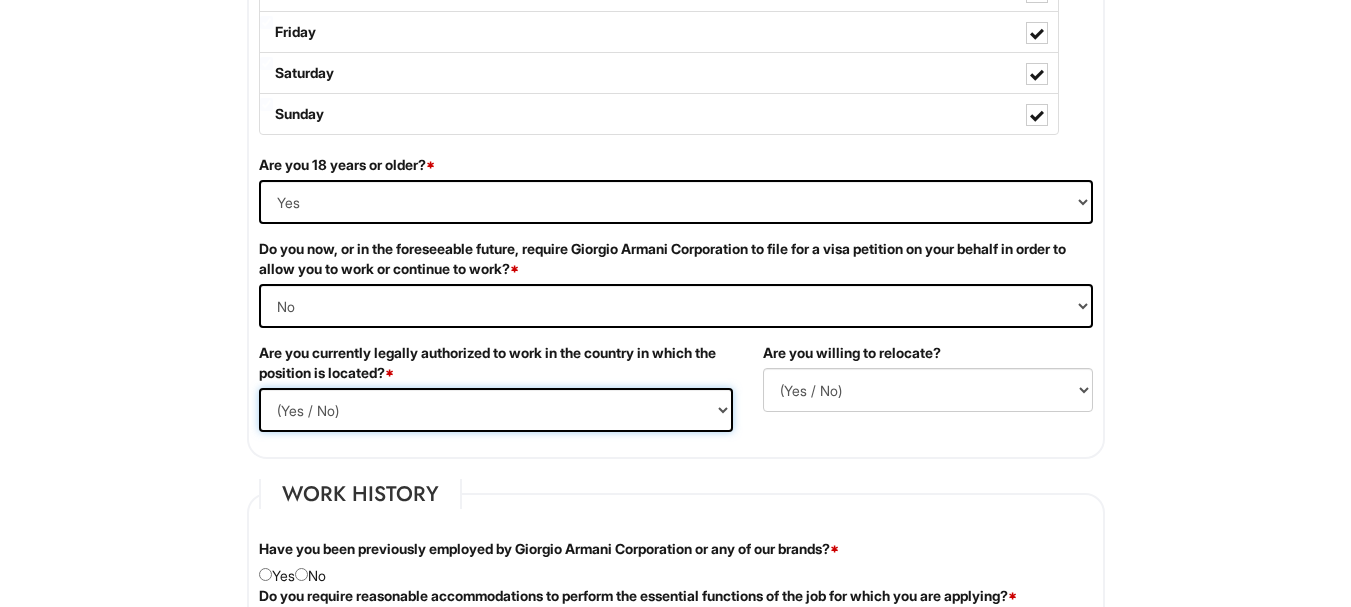 click on "(Yes / No) Yes No" at bounding box center (496, 410) 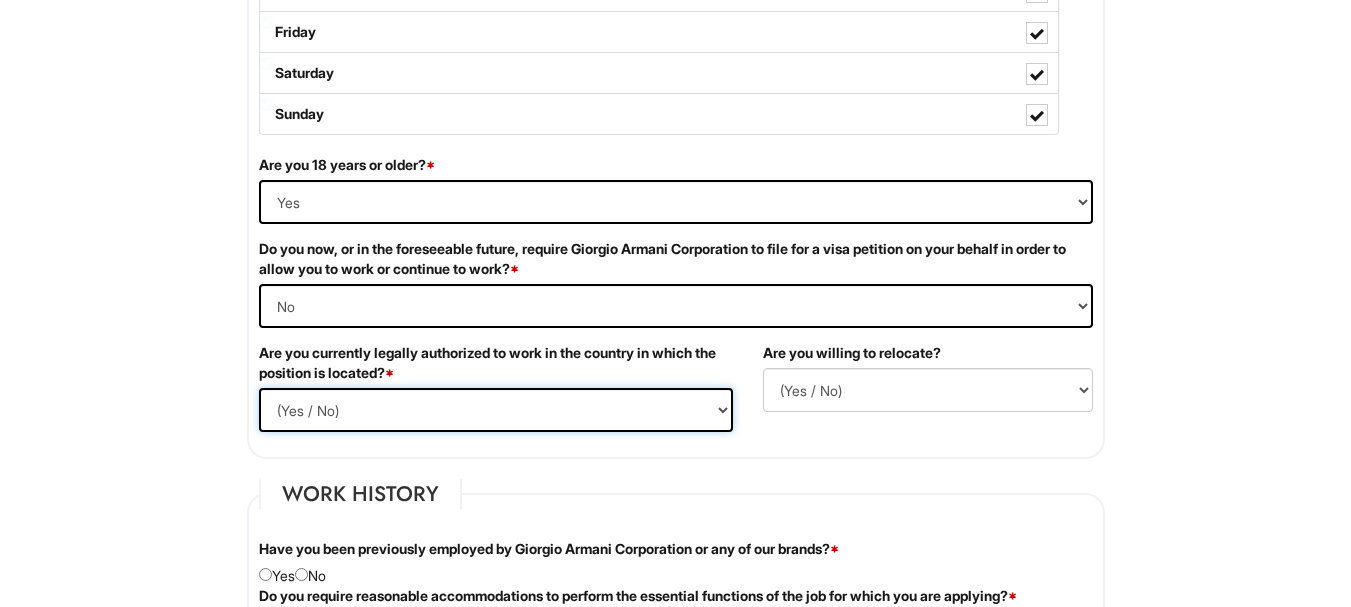 select on "Yes" 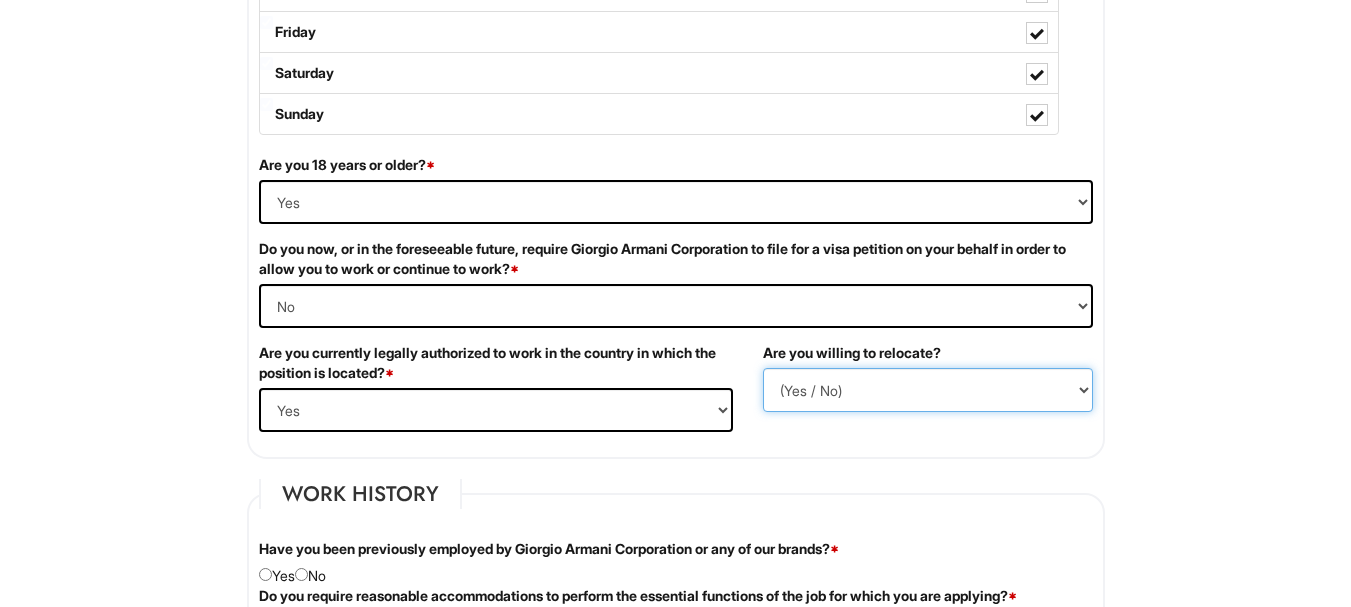 click on "(Yes / No) No Yes" at bounding box center (928, 390) 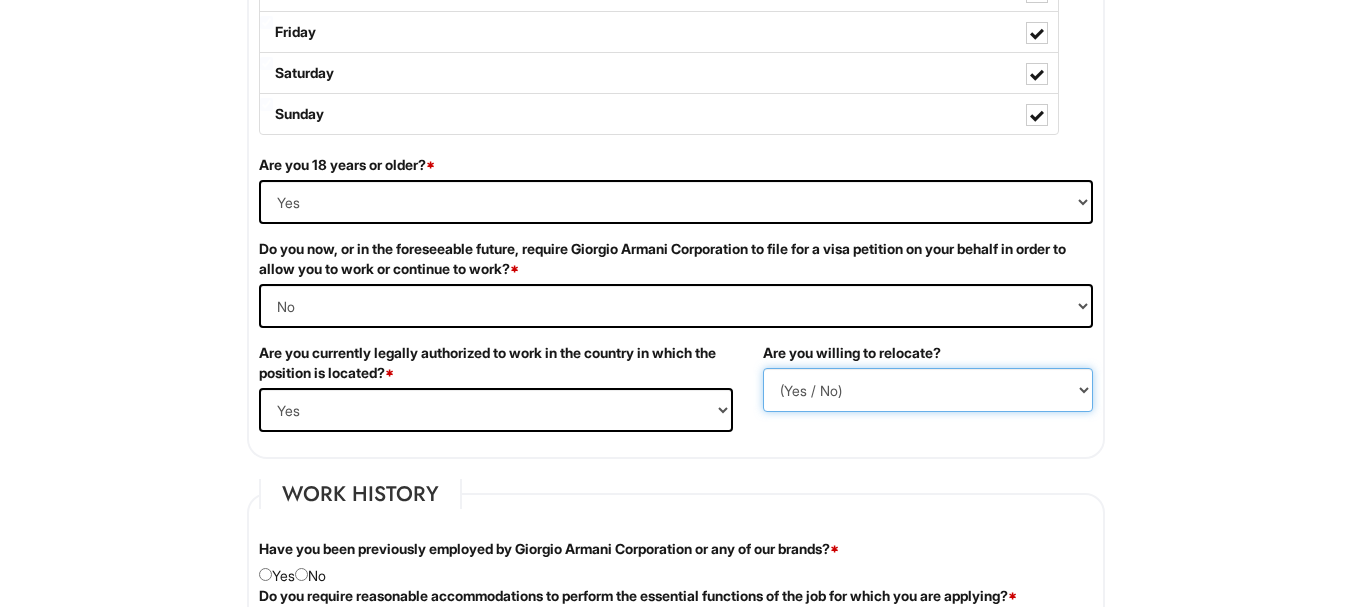 select on "Y" 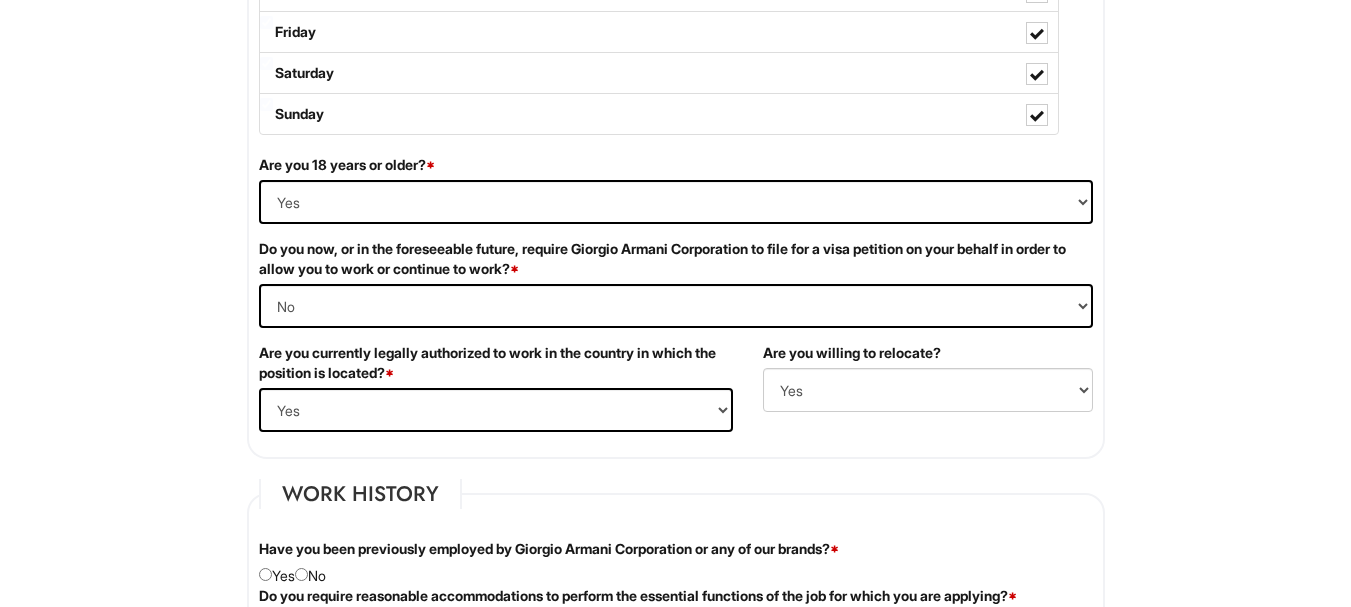 click on "Please Complete This Form 1 2 3 Shop Manager, Emporio Armani BLM PLEASE COMPLETE ALL REQUIRED FIELDS
We are an Equal Opportunity Employer. All persons shall have the opportunity to be considered for employment without regard to their race, color, creed, religion, national origin, ancestry, citizenship status, age, disability, gender, sex, sexual orientation, veteran status, genetic information or any other characteristic protected by applicable federal, state or local laws. We will endeavor to make a reasonable accommodation to the known physical or mental limitations of a qualified applicant with a disability unless the accommodation would impose an undue hardship on the operation of our business. If you believe you require such assistance to complete this form or to participate in an interview, please let us know.
Personal Information
Last Name  *   [LAST]
First Name  *   [FIRST]
Middle Name
E-mail Address  *   [EMAIL]
Phone  *   [PHONE]
LinkedIn URL" at bounding box center (675, 753) 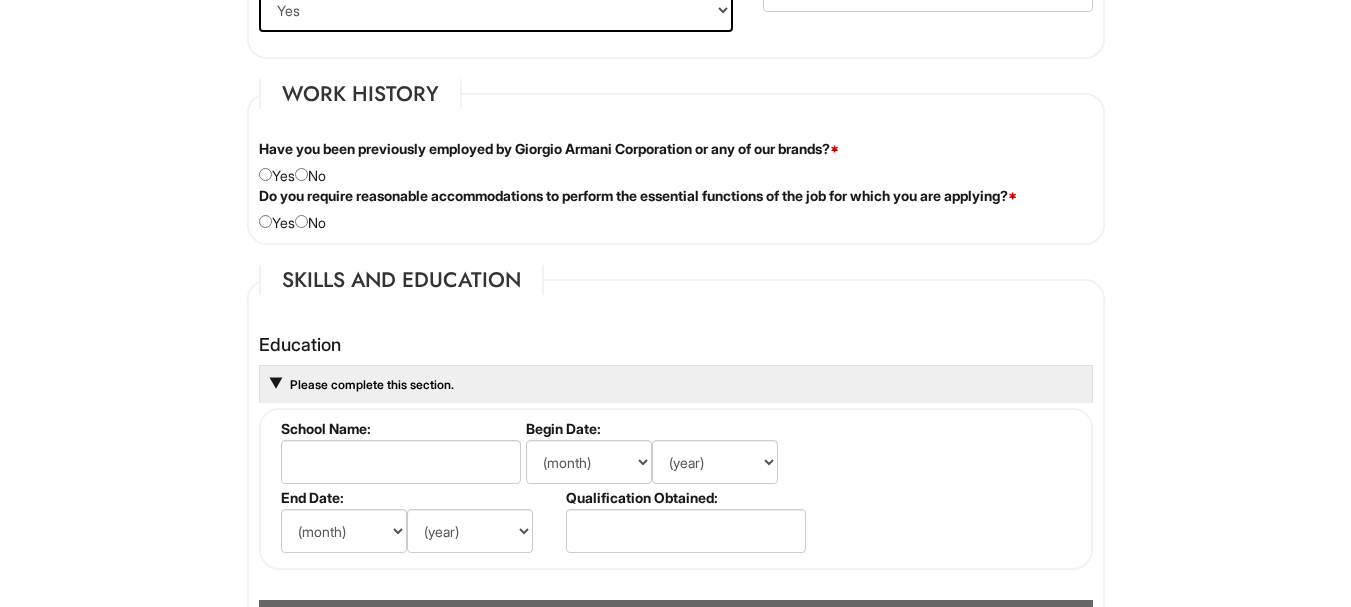 scroll, scrollTop: 1640, scrollLeft: 0, axis: vertical 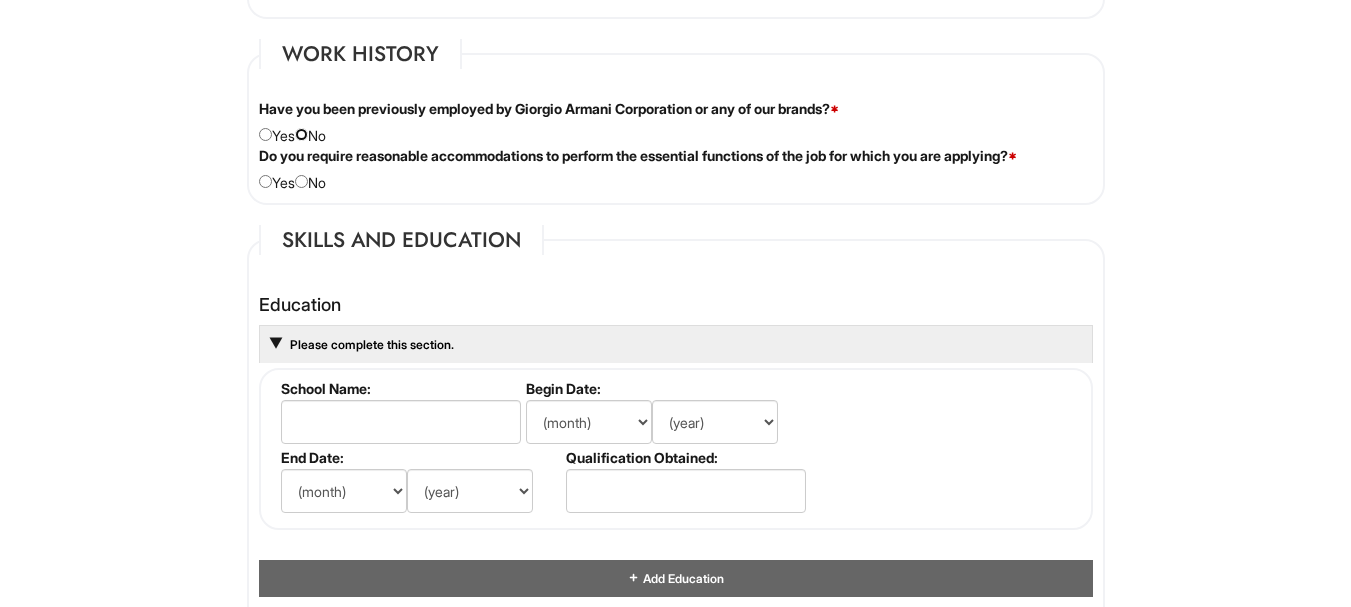 click at bounding box center [301, 134] 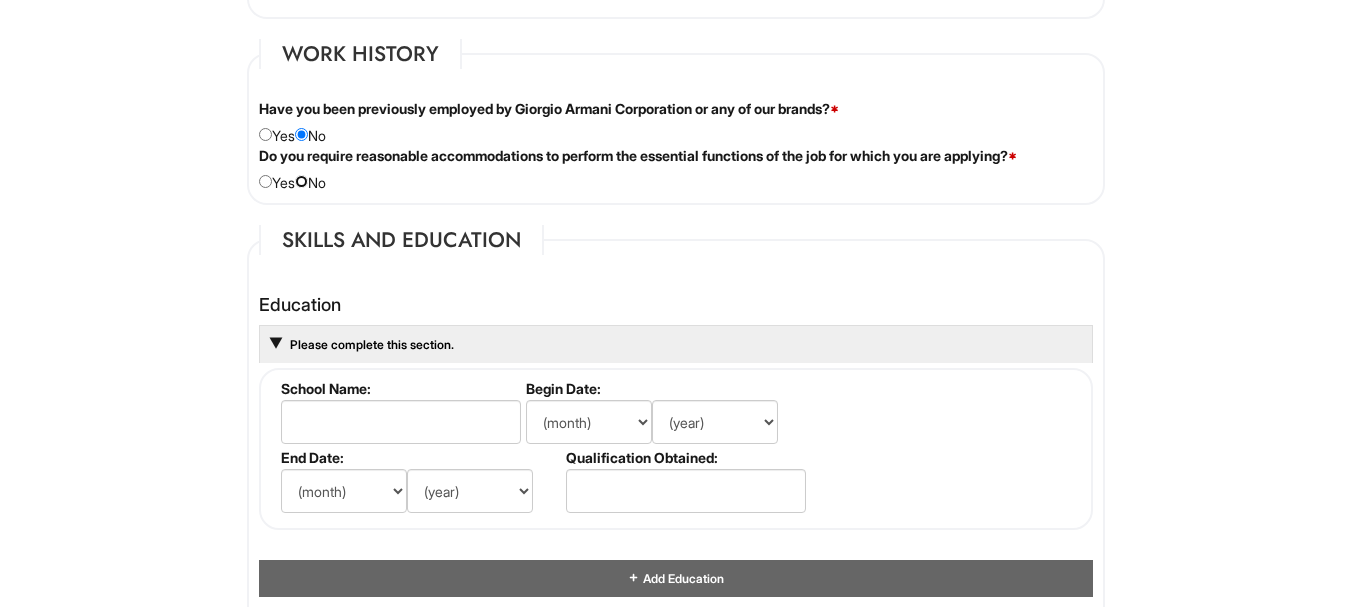 click at bounding box center (301, 181) 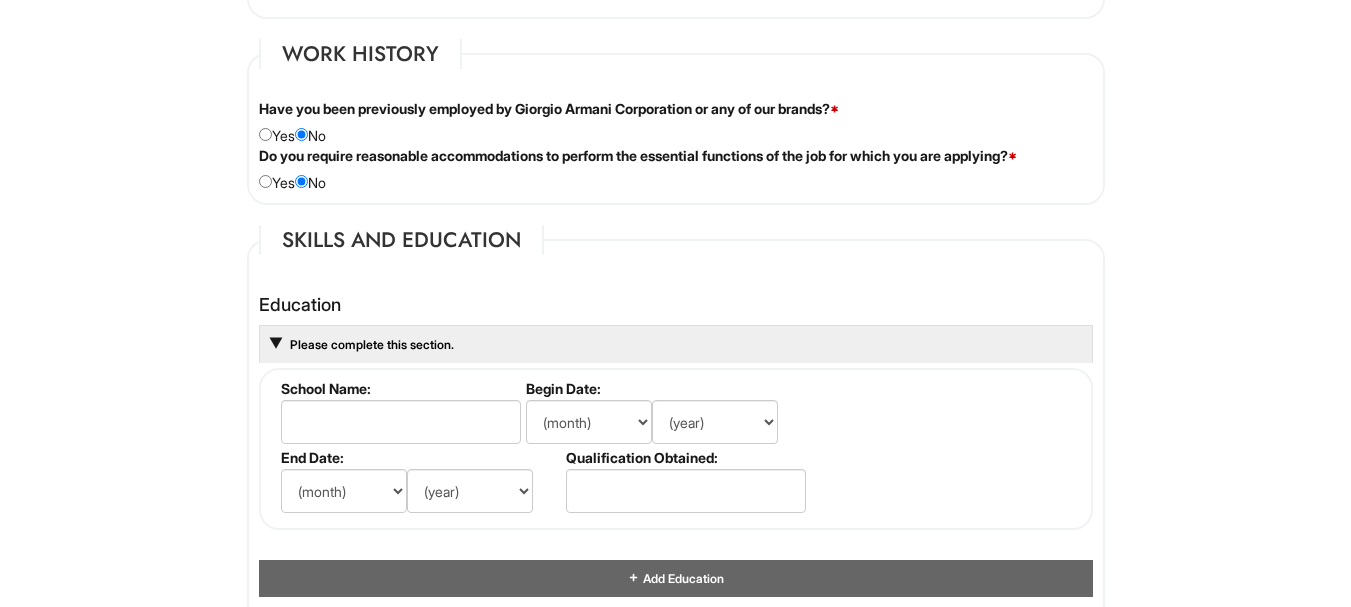 click on "Please Complete This Form 1 2 3 Shop Manager, Emporio Armani BLM PLEASE COMPLETE ALL REQUIRED FIELDS
We are an Equal Opportunity Employer. All persons shall have the opportunity to be considered for employment without regard to their race, color, creed, religion, national origin, ancestry, citizenship status, age, disability, gender, sex, sexual orientation, veteran status, genetic information or any other characteristic protected by applicable federal, state or local laws. We will endeavor to make a reasonable accommodation to the known physical or mental limitations of a qualified applicant with a disability unless the accommodation would impose an undue hardship on the operation of our business. If you believe you require such assistance to complete this form or to participate in an interview, please let us know.
Personal Information
Last Name  *   [LAST]
First Name  *   [FIRST]
Middle Name
E-mail Address  *   [EMAIL]
Phone  *   [PHONE]
LinkedIn URL" at bounding box center [675, 313] 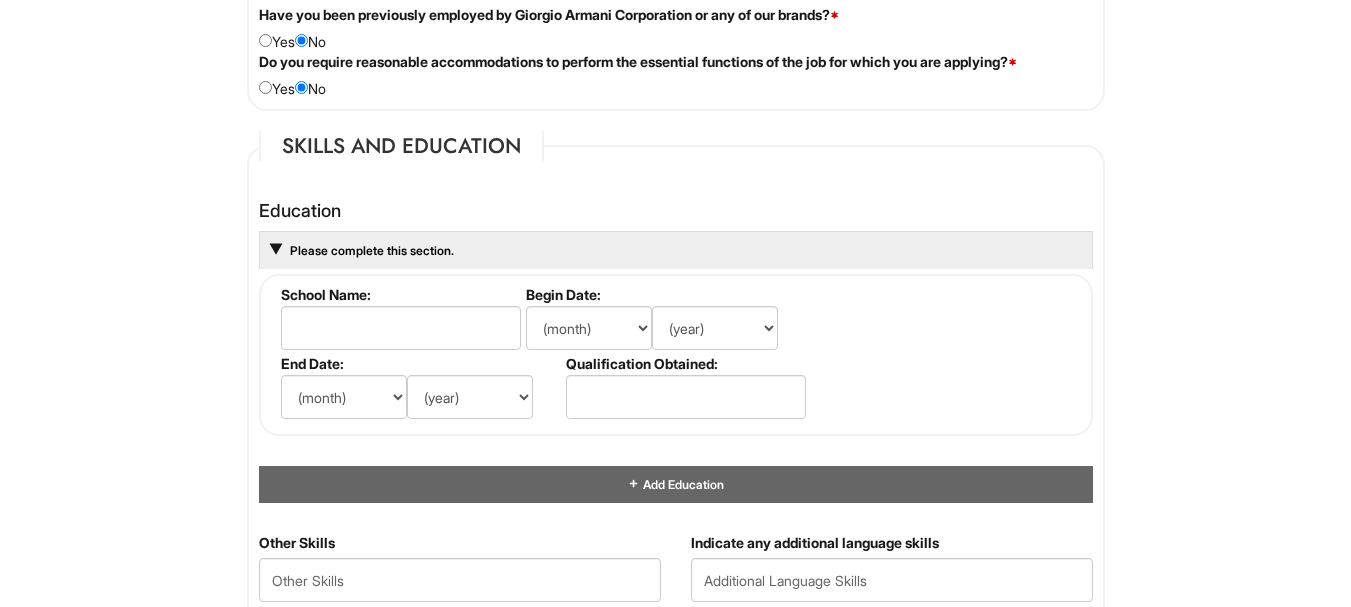 scroll, scrollTop: 1760, scrollLeft: 0, axis: vertical 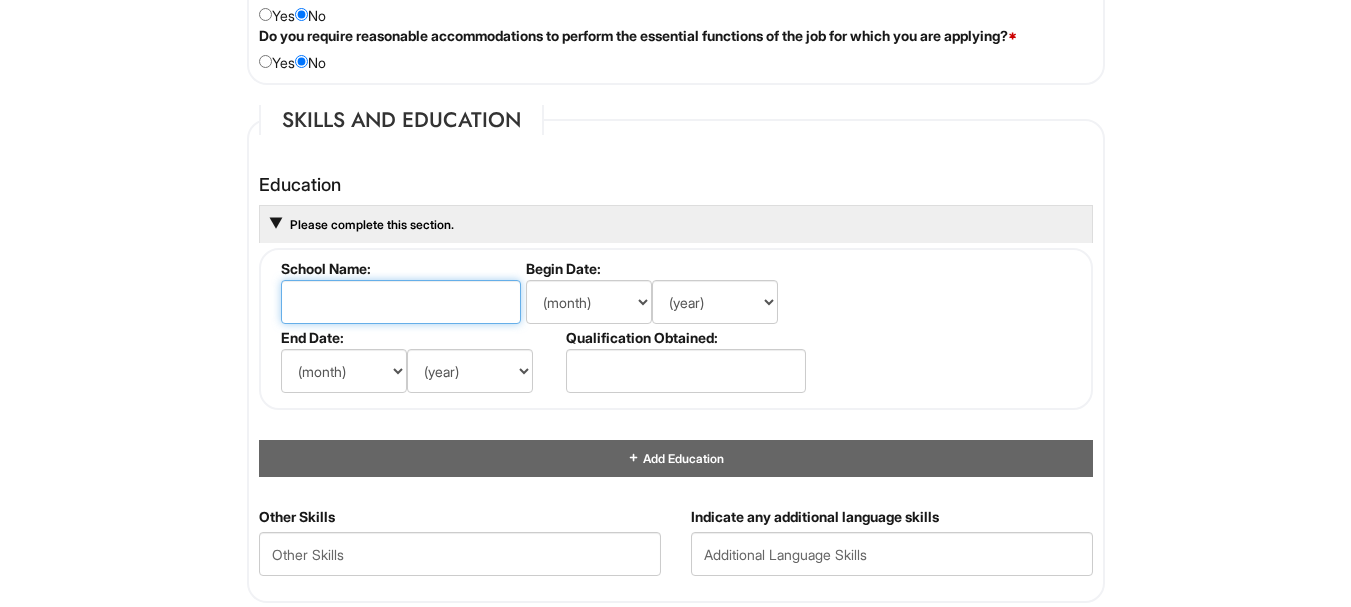 click at bounding box center [401, 302] 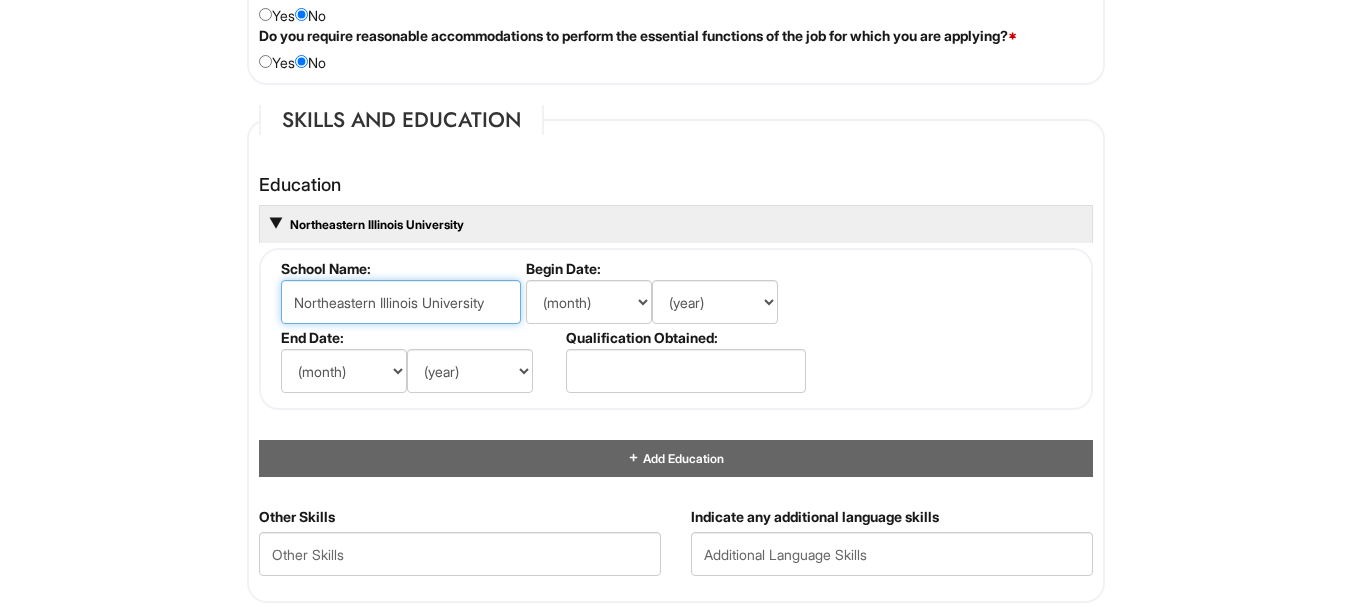 type on "Northeastern Illinois University" 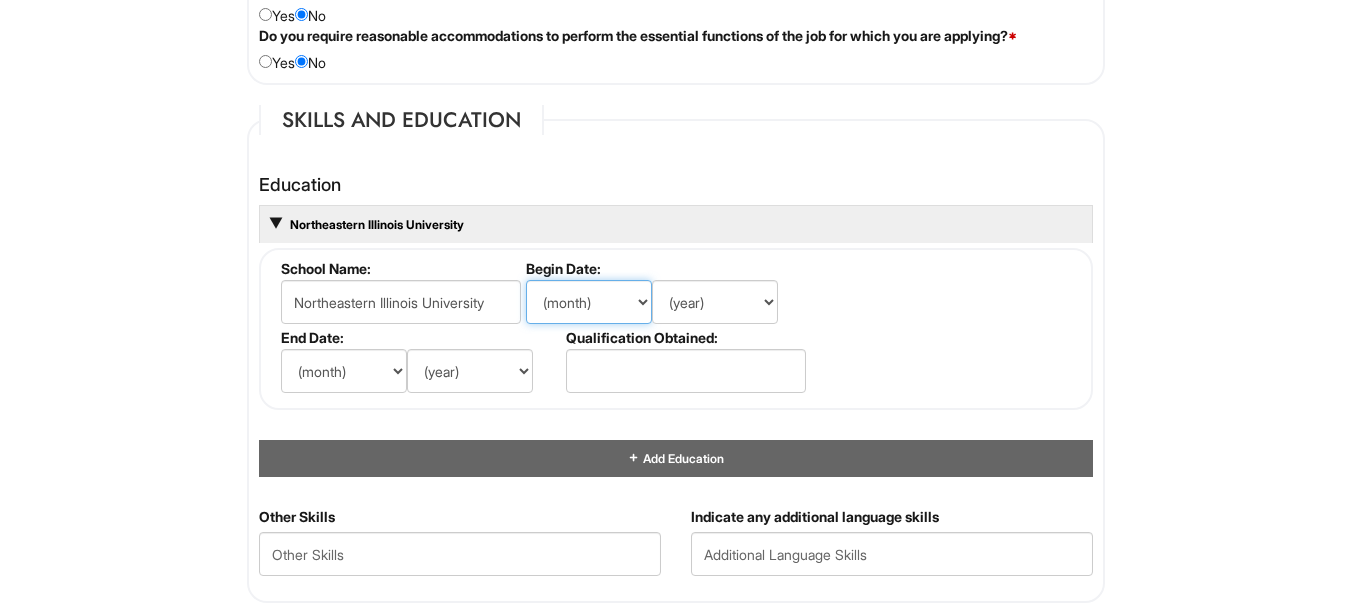 click on "(month) Jan Feb Mar Apr May Jun Jul Aug Sep Oct Nov Dec" at bounding box center (589, 302) 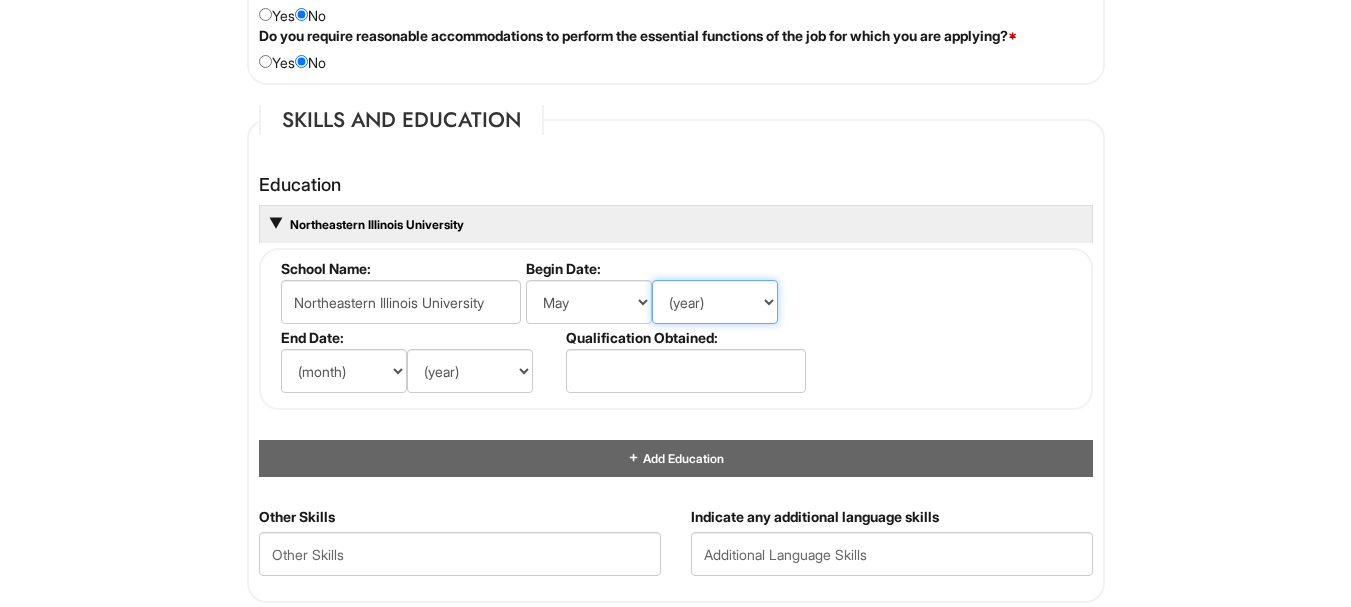 click on "(year) 2029 2028 2027 2026 2025 2024 2023 2022 2021 2020 2019 2018 2017 2016 2015 2014 2013 2012 2011 2010 2009 2008 2007 2006 2005 2004 2003 2002 2001 2000 1999 1998 1997 1996 1995 1994 1993 1992 1991 1990 1989 1988 1987 1986 1985 1984 1983 1982 1981 1980 1979 1978 1977 1976 1975 1974 1973 1972 1971 1970 1969 1968 1967 1966 1965 1964 1963 1962 1961 1960 1959 1958 1957 1956 1955 1954 1953 1952 1951 1950 1949 1948 1947 1946  --  2030 2031 2032 2033 2034 2035 2036 2037 2038 2039 2040 2041 2042 2043 2044 2045 2046 2047 2048 2049 2050 2051 2052 2053 2054 2055 2056 2057 2058 2059 2060 2061 2062 2063 2064" at bounding box center (715, 302) 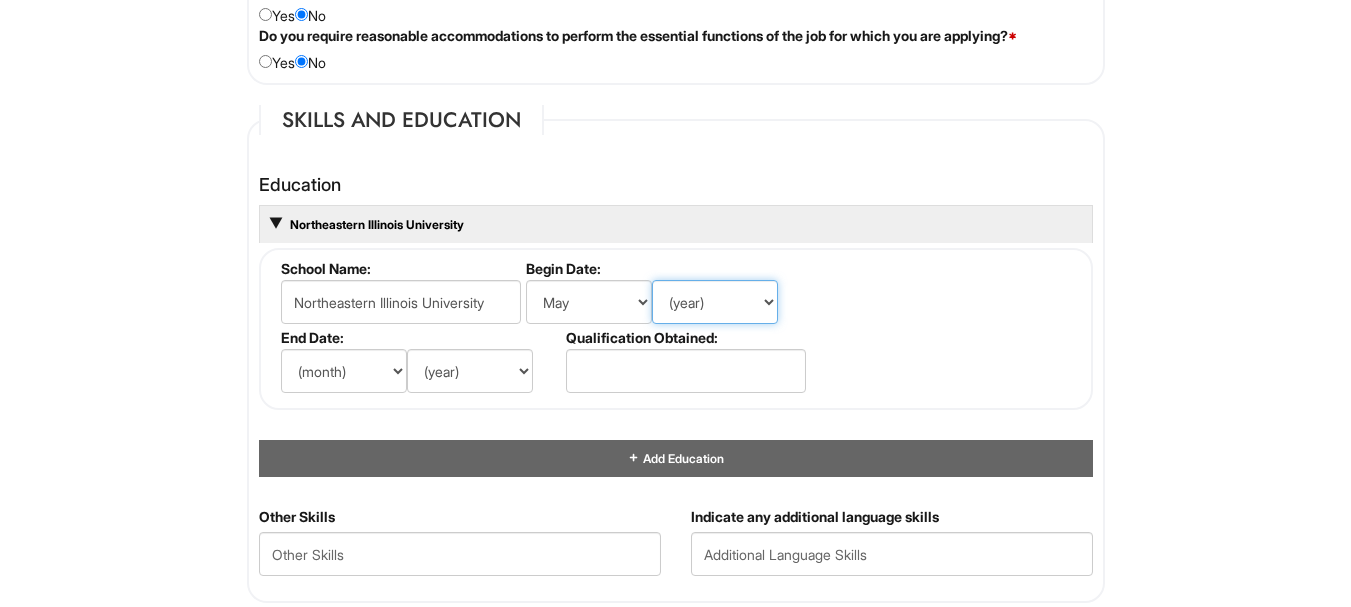select on "2004" 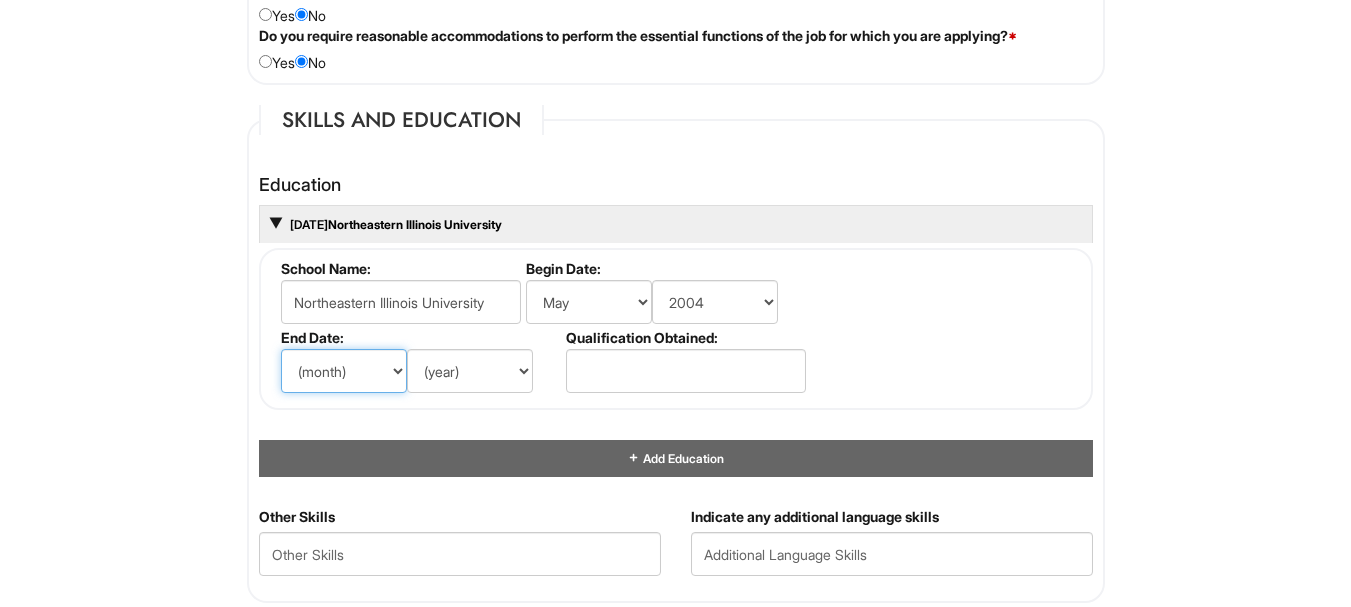click on "(month) Jan Feb Mar Apr May Jun Jul Aug Sep Oct Nov Dec" at bounding box center (344, 371) 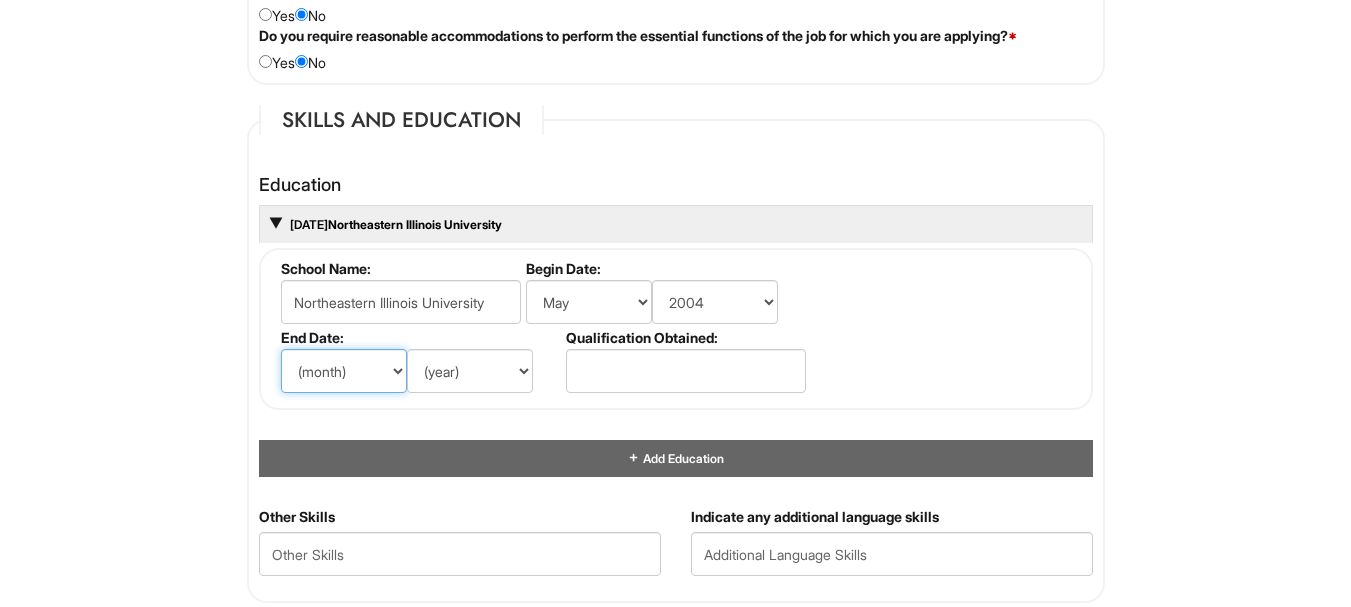 select on "5" 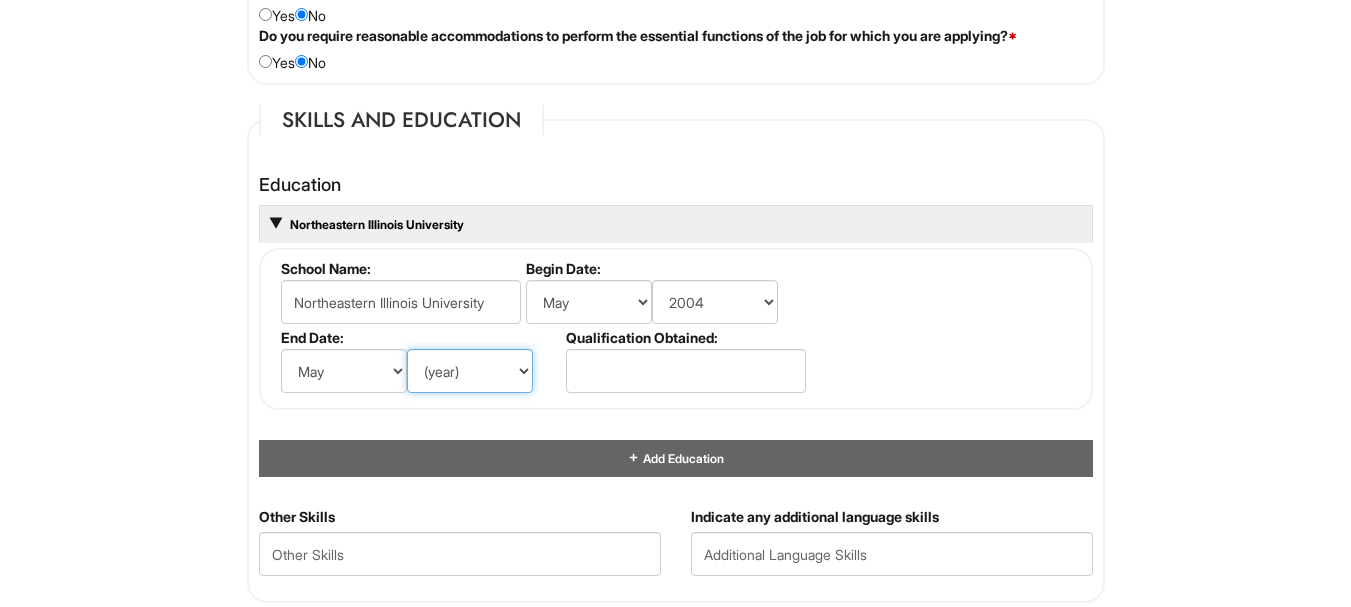 click on "(year) 2029 2028 2027 2026 2025 2024 2023 2022 2021 2020 2019 2018 2017 2016 2015 2014 2013 2012 2011 2010 2009 2008 2007 2006 2005 2004 2003 2002 2001 2000 1999 1998 1997 1996 1995 1994 1993 1992 1991 1990 1989 1988 1987 1986 1985 1984 1983 1982 1981 1980 1979 1978 1977 1976 1975 1974 1973 1972 1971 1970 1969 1968 1967 1966 1965 1964 1963 1962 1961 1960 1959 1958 1957 1956 1955 1954 1953 1952 1951 1950 1949 1948 1947 1946  --  2030 2031 2032 2033 2034 2035 2036 2037 2038 2039 2040 2041 2042 2043 2044 2045 2046 2047 2048 2049 2050 2051 2052 2053 2054 2055 2056 2057 2058 2059 2060 2061 2062 2063 2064" at bounding box center [470, 371] 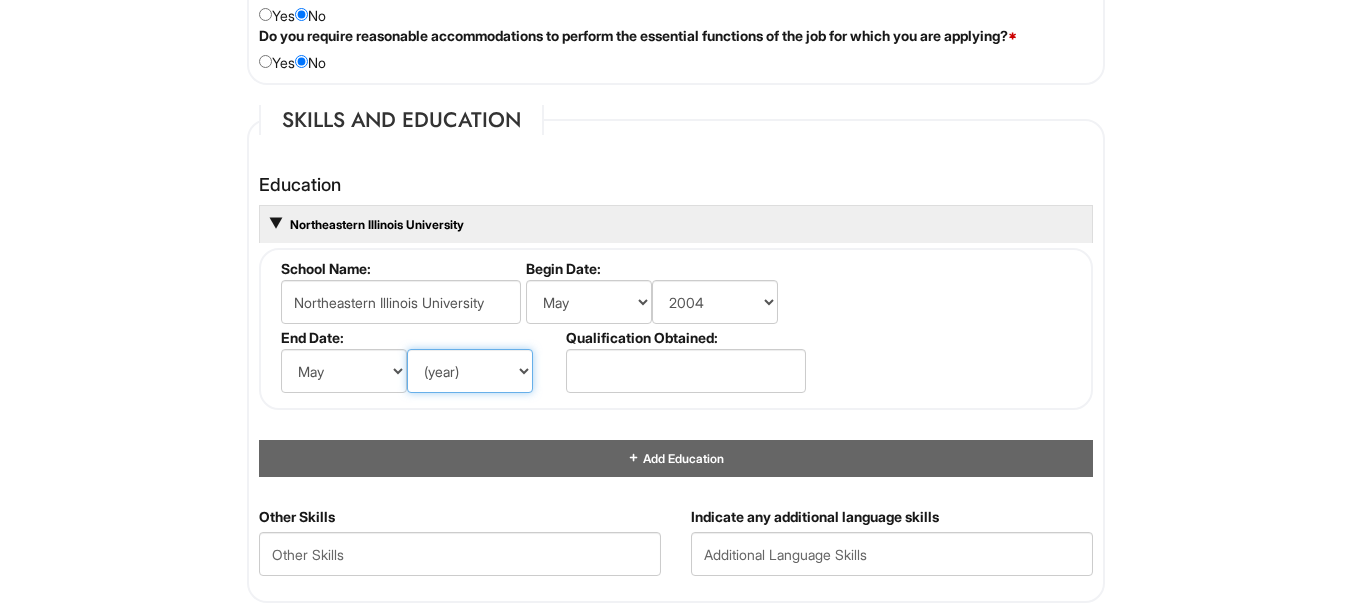 select on "2006" 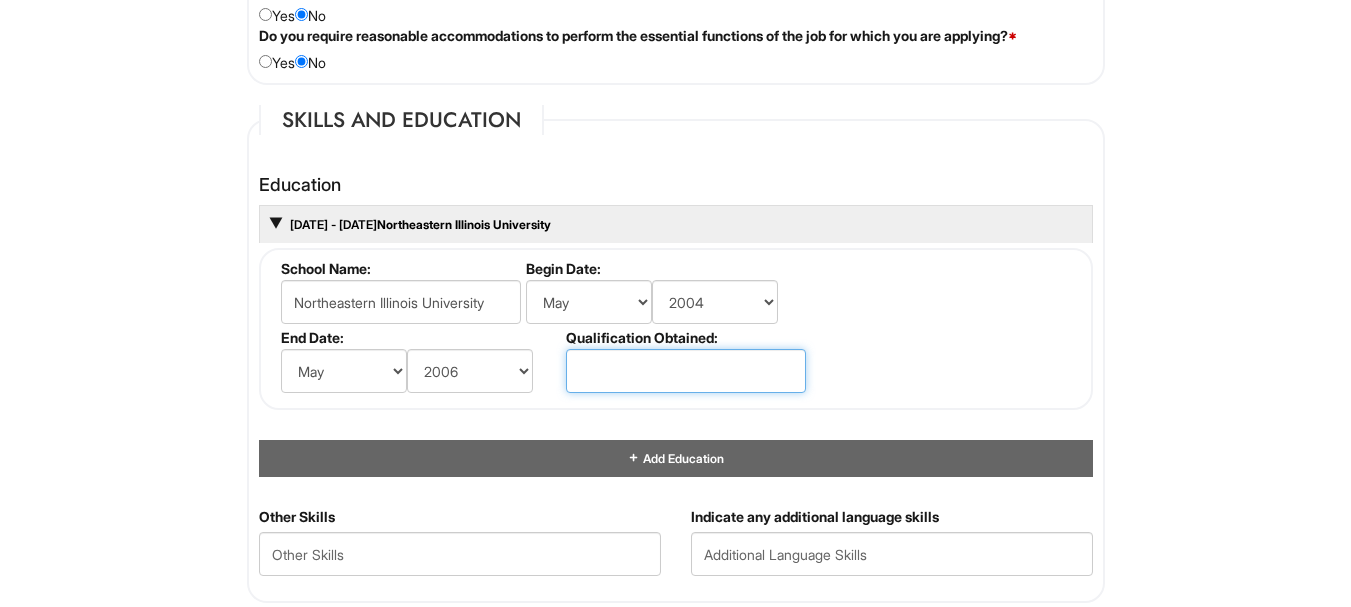 click at bounding box center [686, 371] 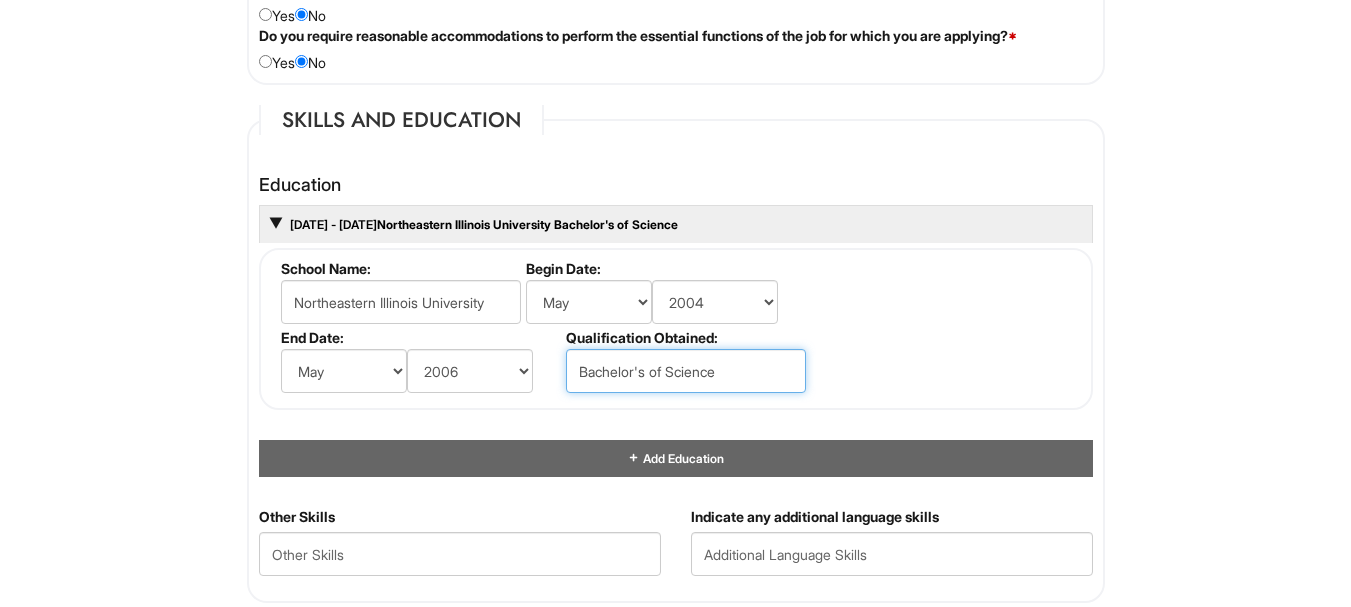 type on "Bachelor's of Science" 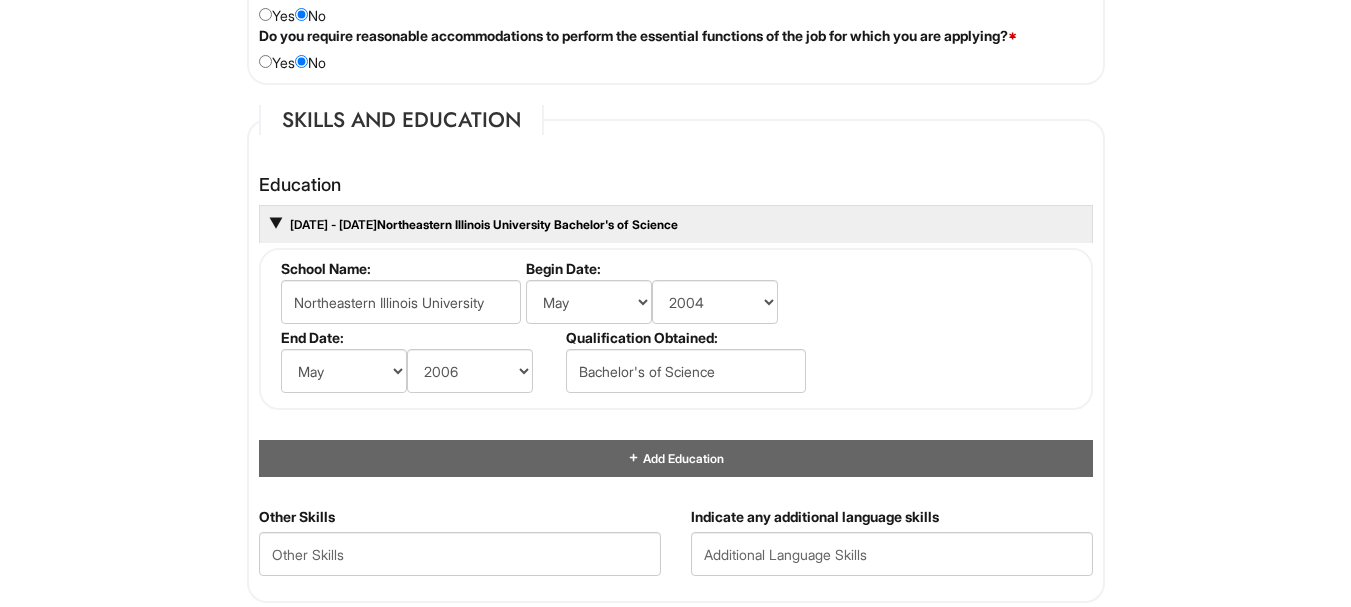 click on "Please Complete This Form 1 2 3 Shop Manager, Emporio Armani BLM PLEASE COMPLETE ALL REQUIRED FIELDS
We are an Equal Opportunity Employer. All persons shall have the opportunity to be considered for employment without regard to their race, color, creed, religion, national origin, ancestry, citizenship status, age, disability, gender, sex, sexual orientation, veteran status, genetic information or any other characteristic protected by applicable federal, state or local laws. We will endeavor to make a reasonable accommodation to the known physical or mental limitations of a qualified applicant with a disability unless the accommodation would impose an undue hardship on the operation of our business. If you believe you require such assistance to complete this form or to participate in an interview, please let us know.
Personal Information
Last Name  *   [LAST]
First Name  *   [FIRST]
Middle Name
E-mail Address  *   [EMAIL]
Phone  *   [PHONE]
LinkedIn URL" at bounding box center (675, 193) 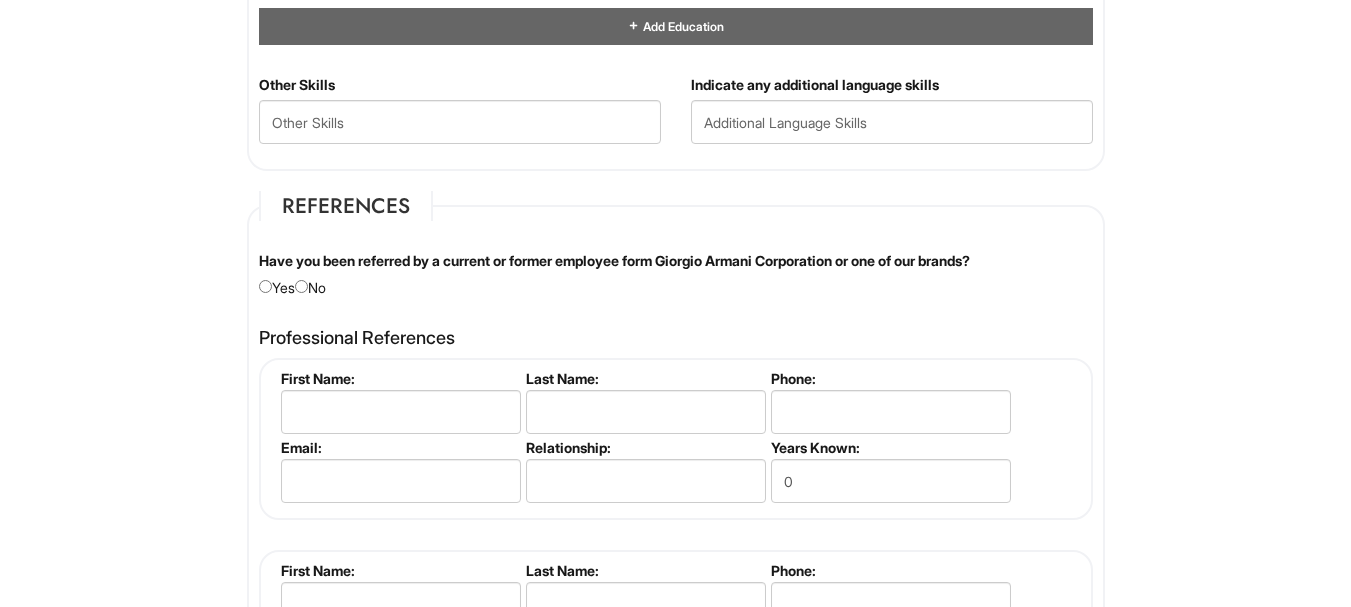 scroll, scrollTop: 2200, scrollLeft: 0, axis: vertical 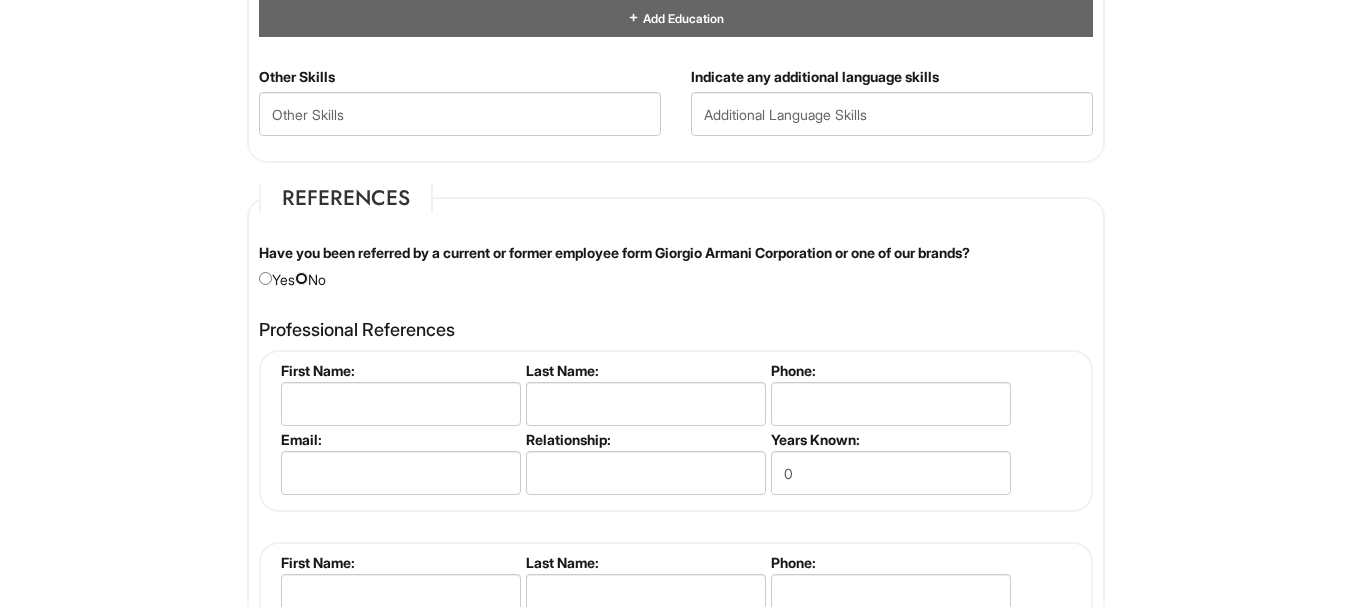 click at bounding box center [301, 278] 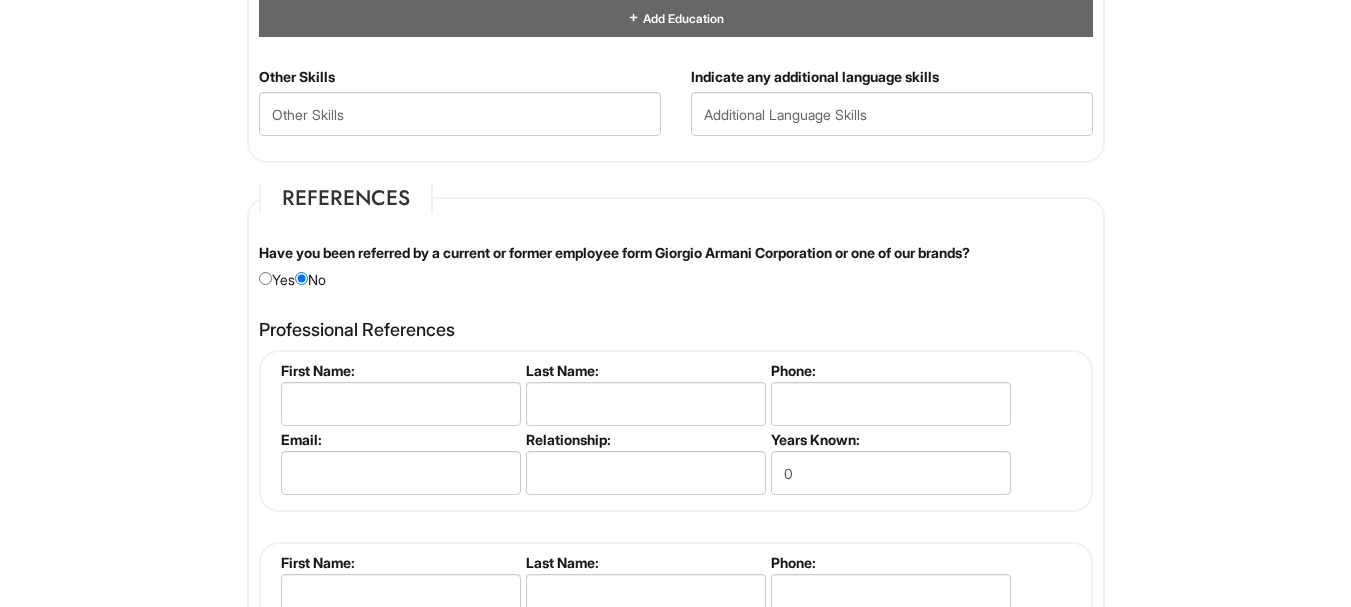 click on "Please Complete This Form 1 2 3 Shop Manager, Emporio Armani BLM PLEASE COMPLETE ALL REQUIRED FIELDS
We are an Equal Opportunity Employer. All persons shall have the opportunity to be considered for employment without regard to their race, color, creed, religion, national origin, ancestry, citizenship status, age, disability, gender, sex, sexual orientation, veteran status, genetic information or any other characteristic protected by applicable federal, state or local laws. We will endeavor to make a reasonable accommodation to the known physical or mental limitations of a qualified applicant with a disability unless the accommodation would impose an undue hardship on the operation of our business. If you believe you require such assistance to complete this form or to participate in an interview, please let us know.
Personal Information
Last Name  *   [LAST]
First Name  *   [FIRST]
Middle Name
E-mail Address  *   [EMAIL]
Phone  *   [PHONE]
LinkedIn URL" at bounding box center [675, -247] 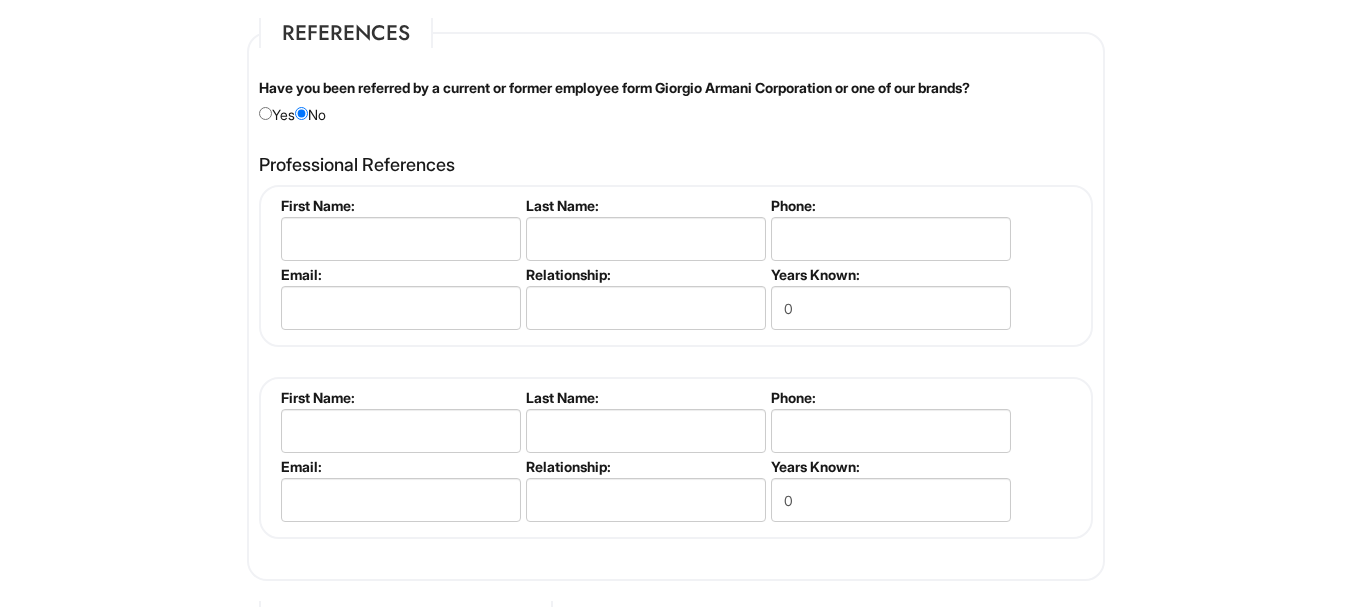 scroll, scrollTop: 2320, scrollLeft: 0, axis: vertical 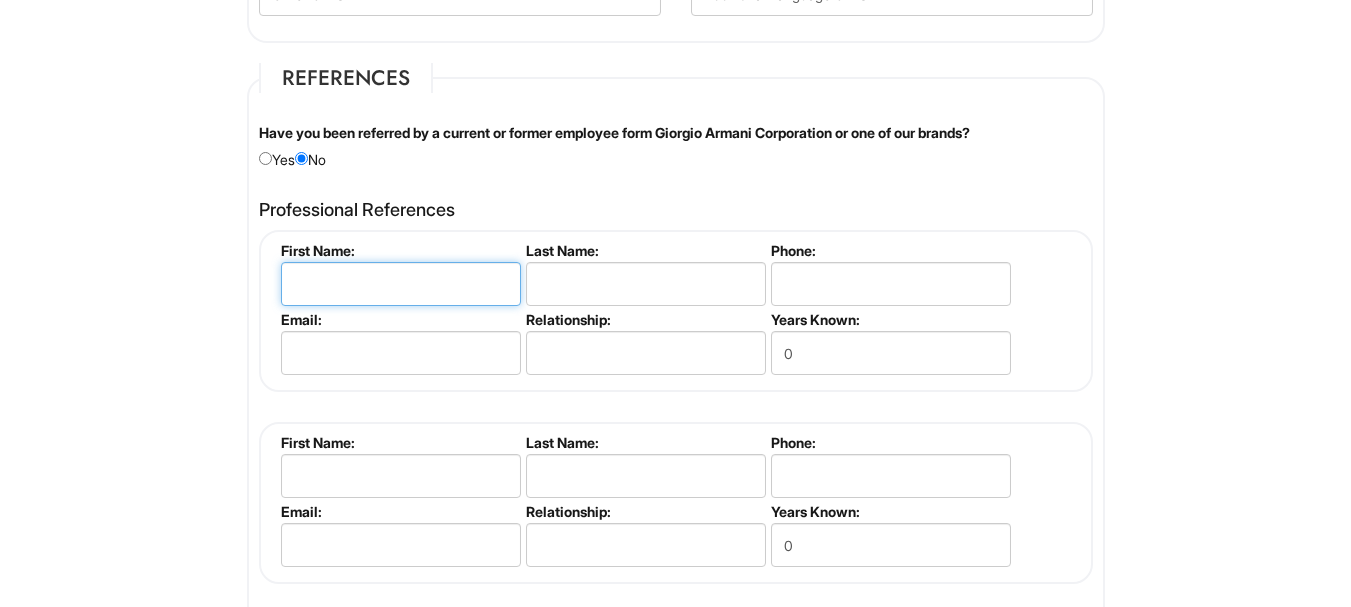 click at bounding box center [401, 284] 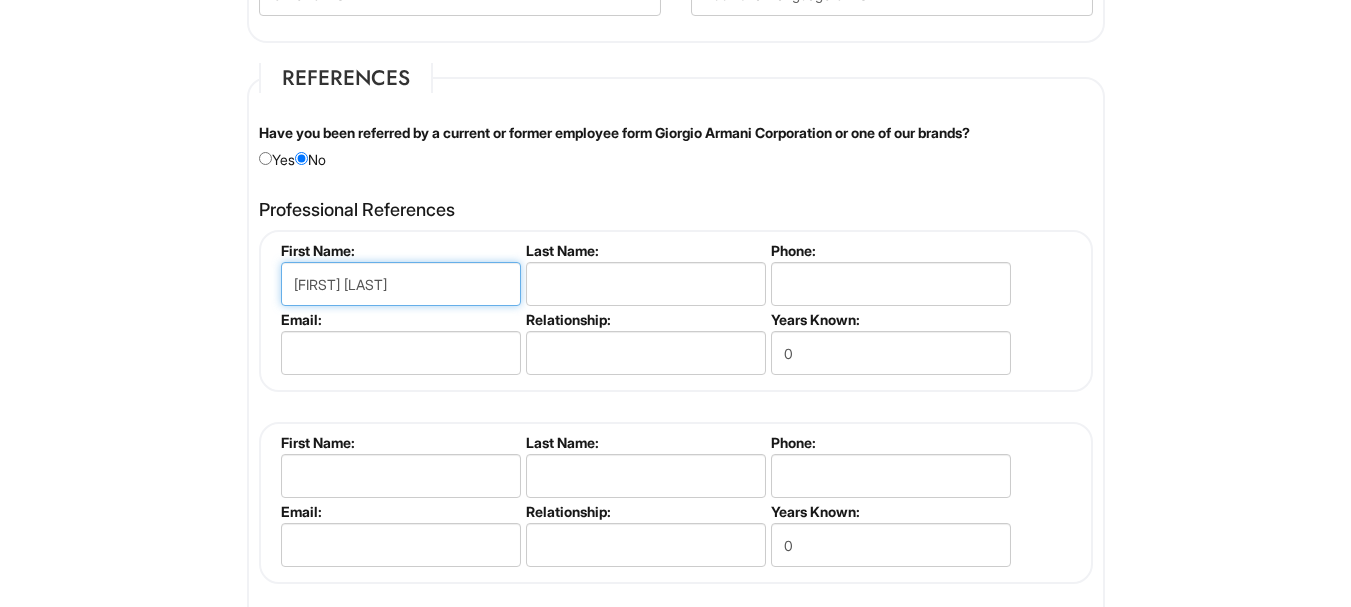 type on "[FIRST] [LAST]" 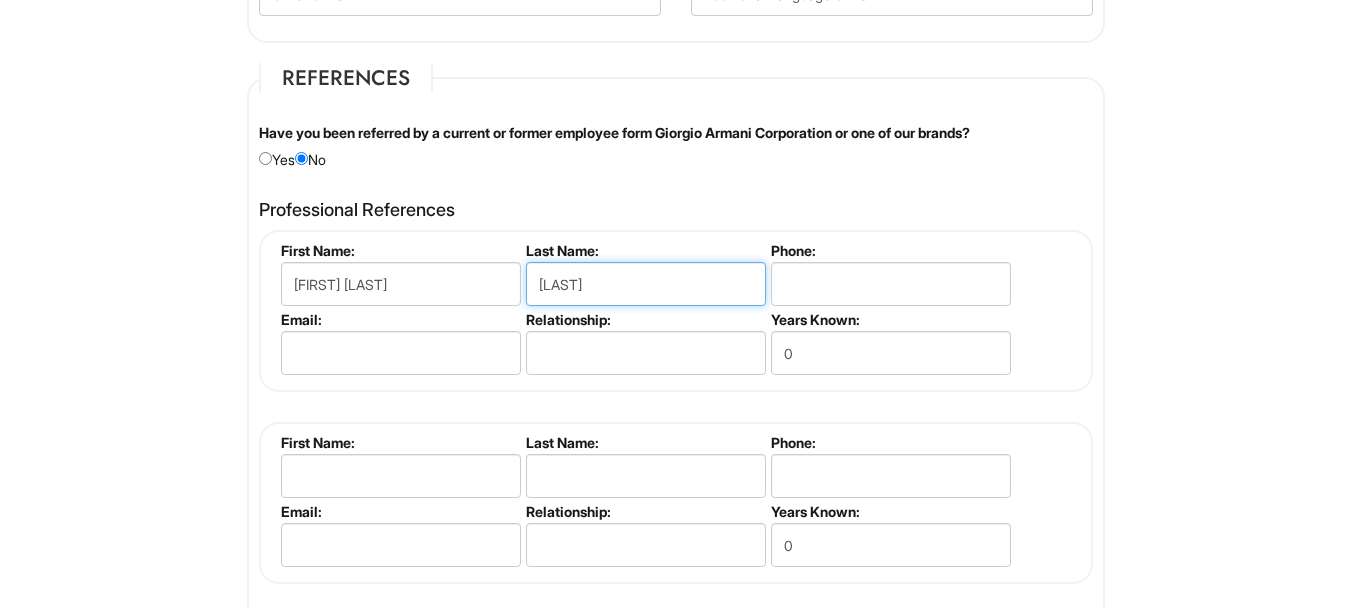 type on "[LAST]" 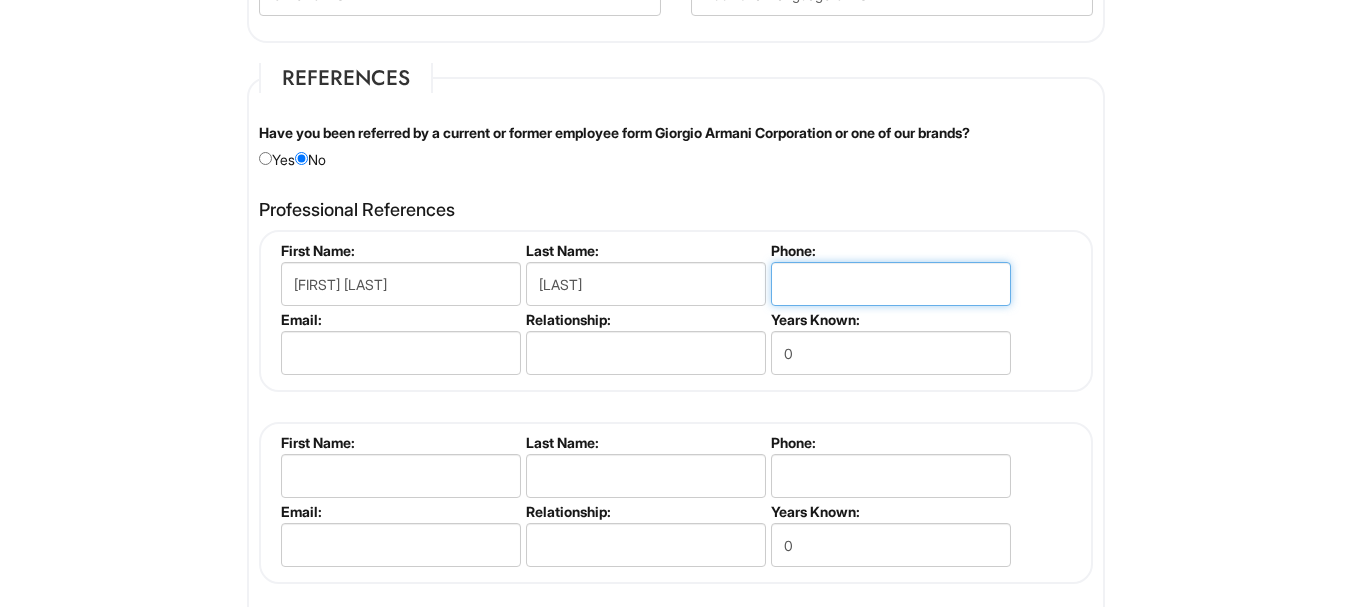 click at bounding box center [891, 284] 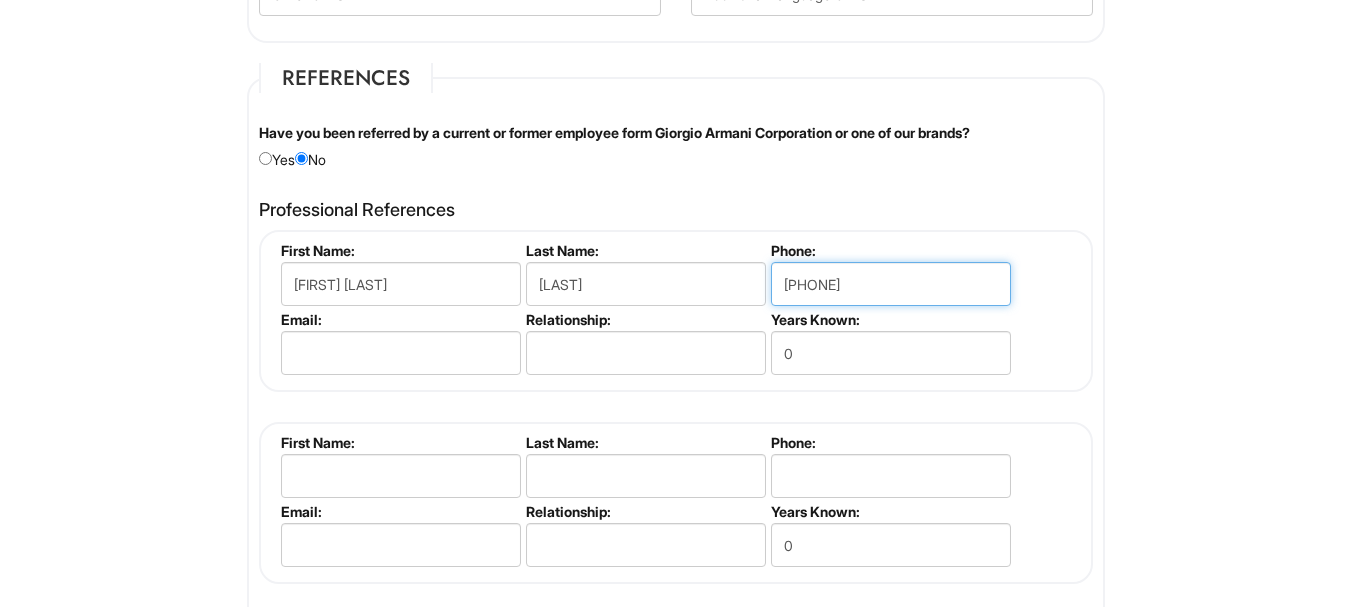 type on "[PHONE]" 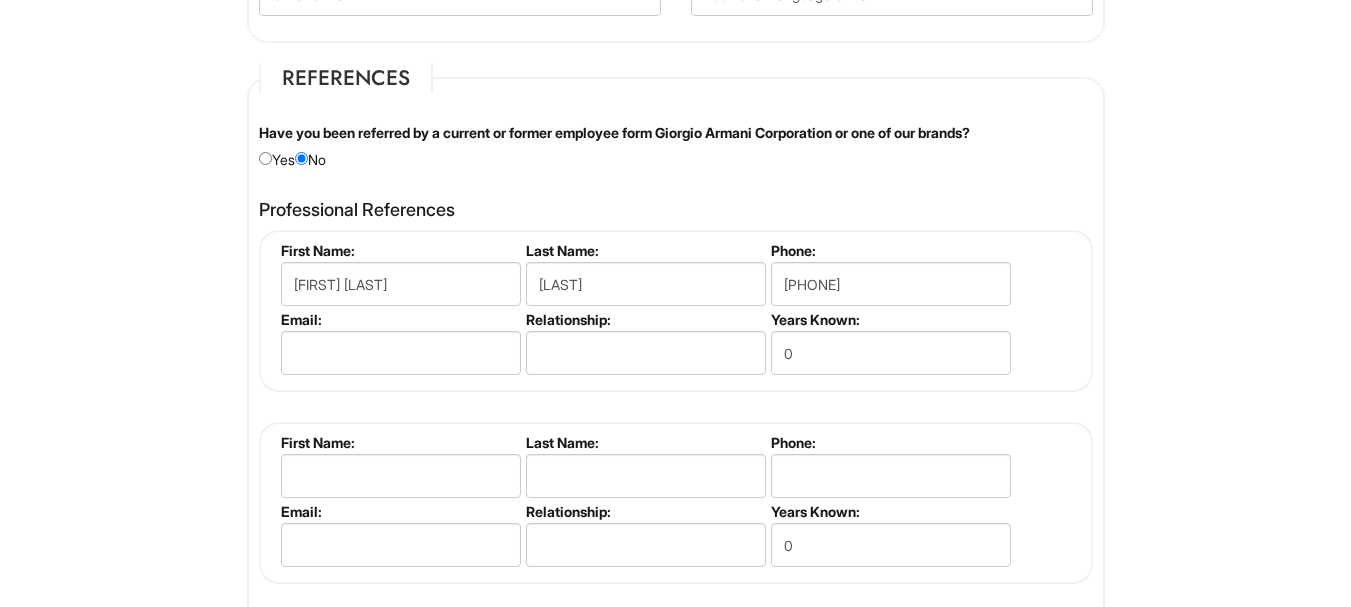 click on "Relationship:" at bounding box center [644, 319] 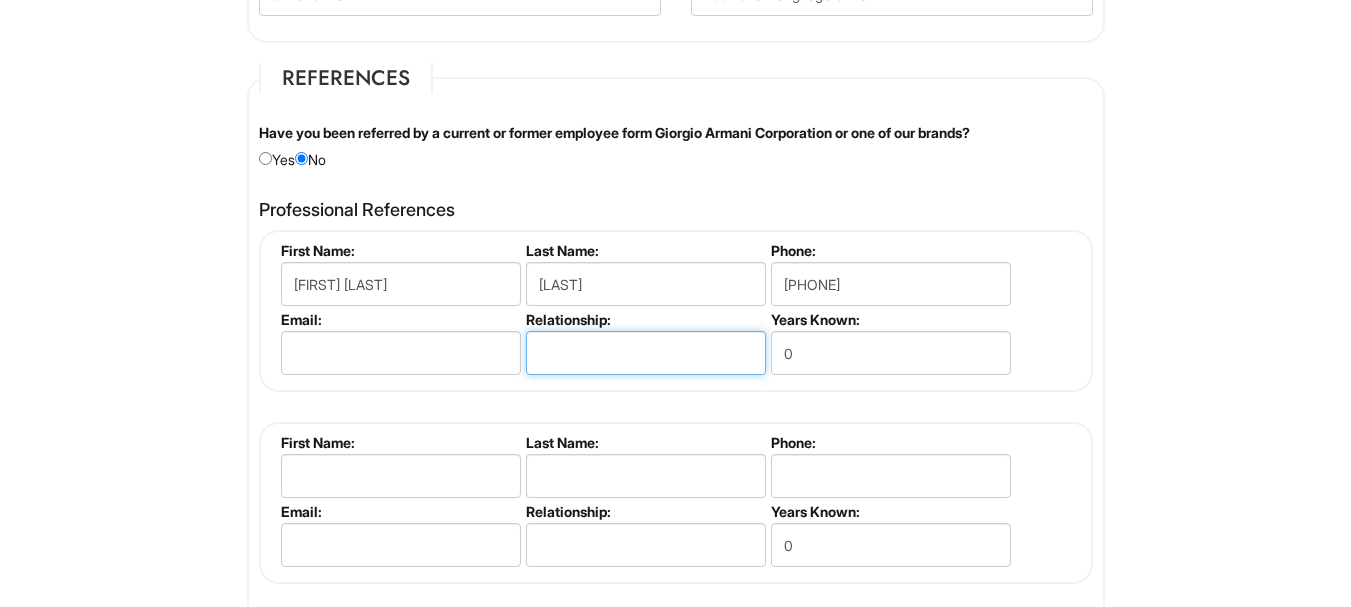 click at bounding box center (646, 353) 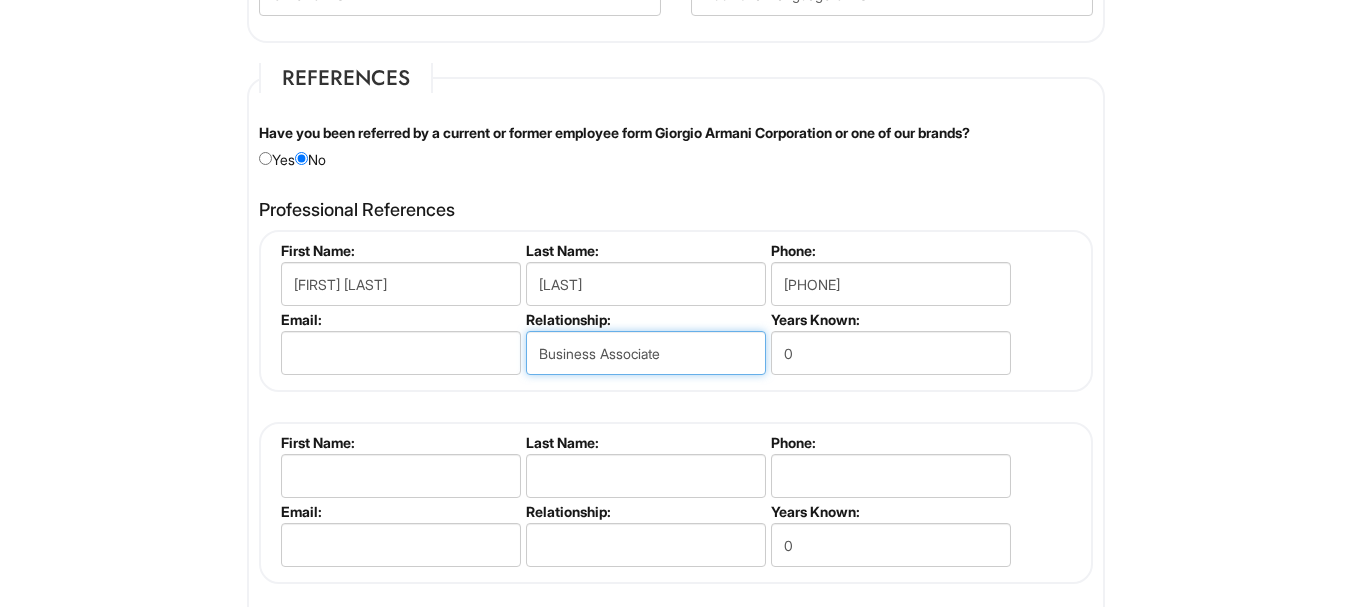 type on "Business Associate" 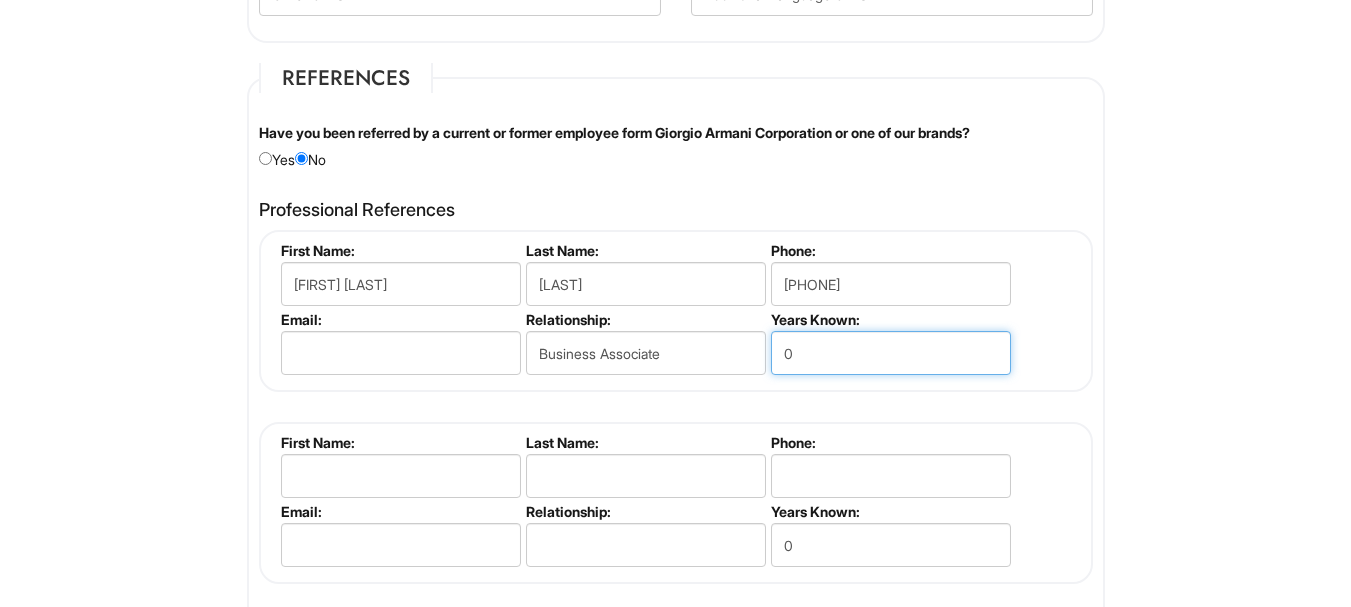 click on "0" at bounding box center (891, 353) 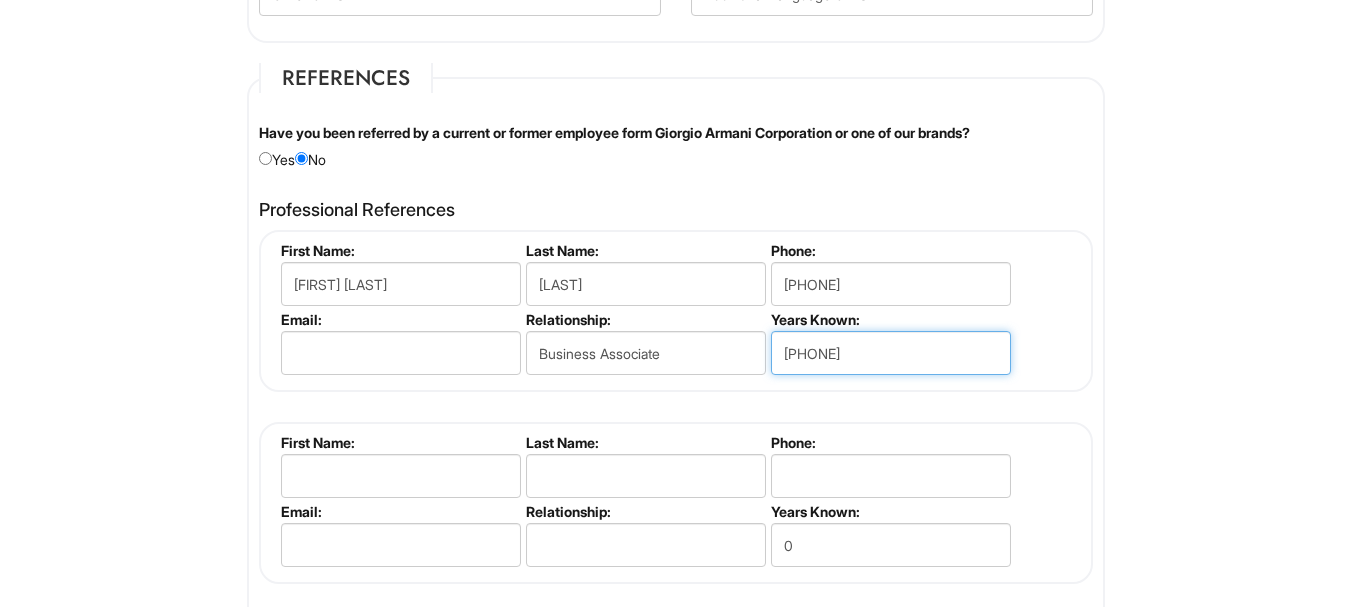 type on "0" 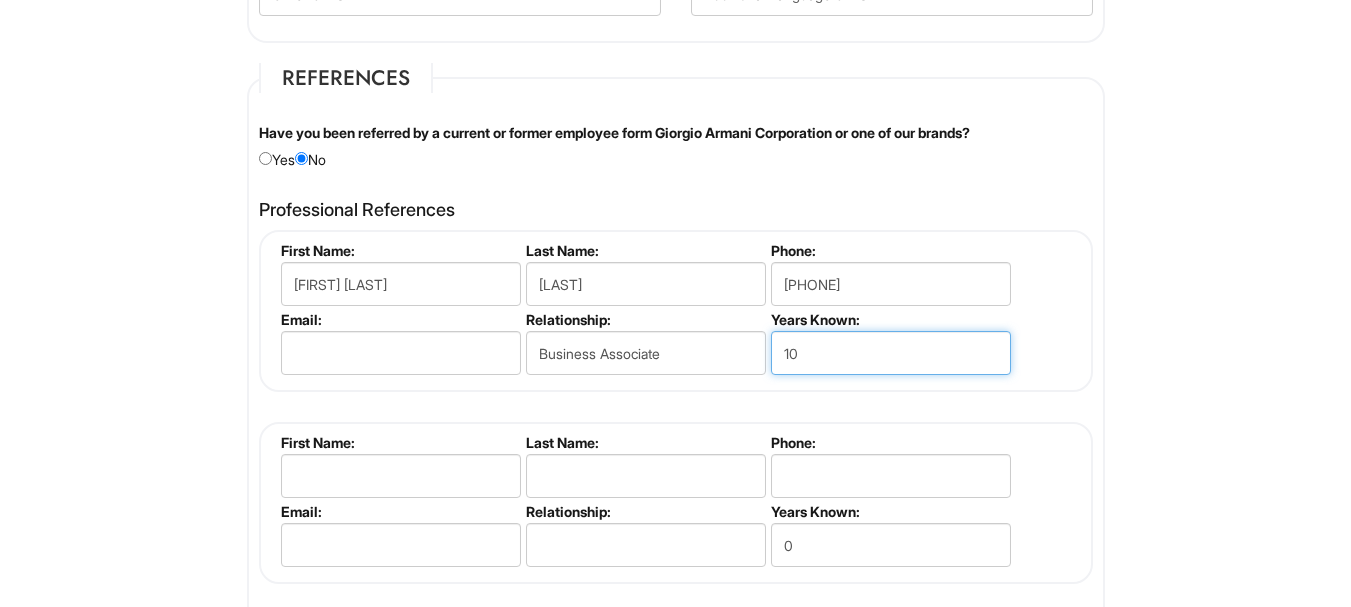 type on "10" 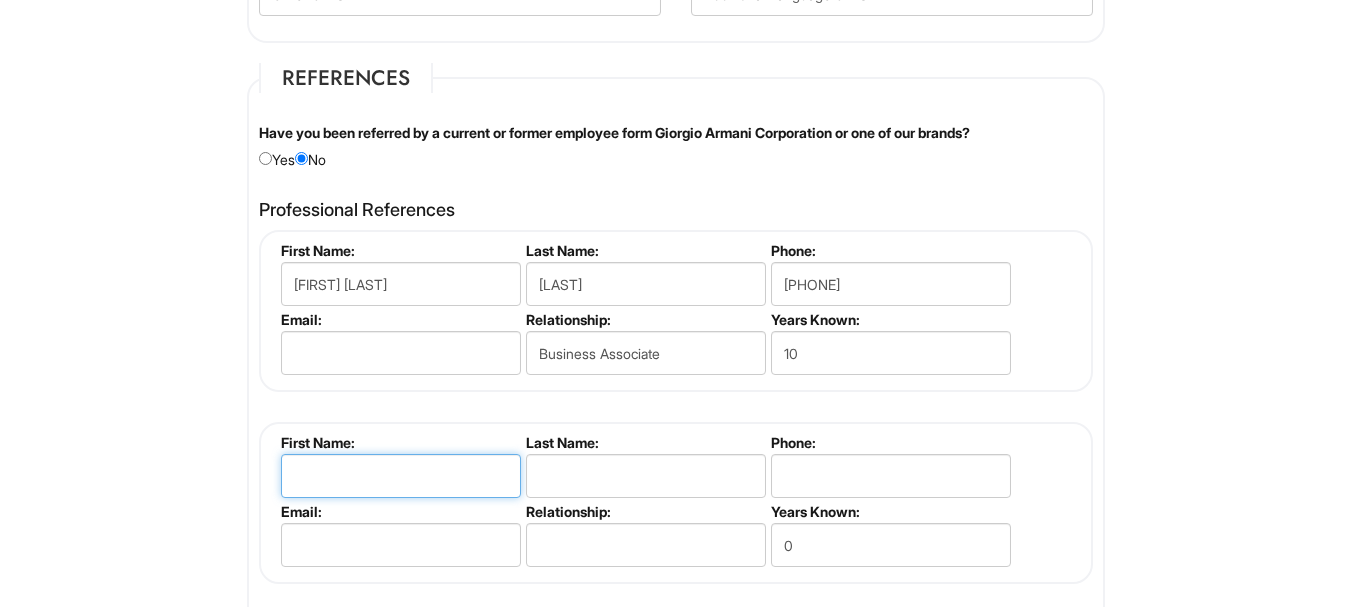 click at bounding box center (401, 476) 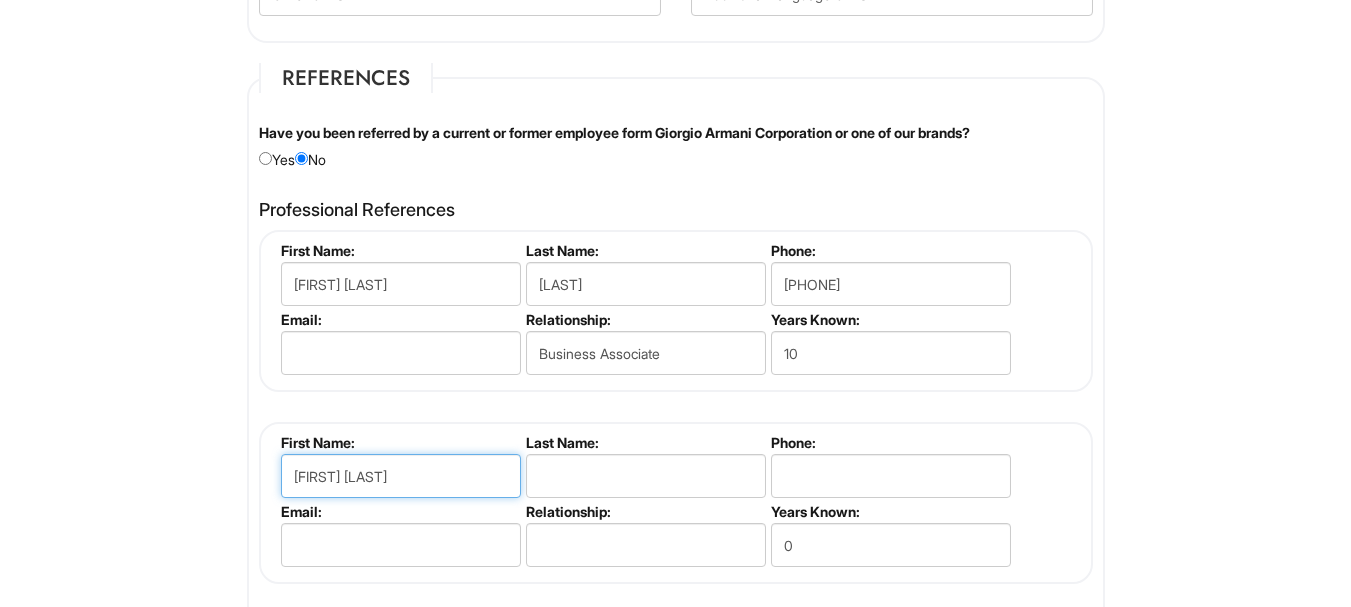 type on "[FIRST] [LAST]" 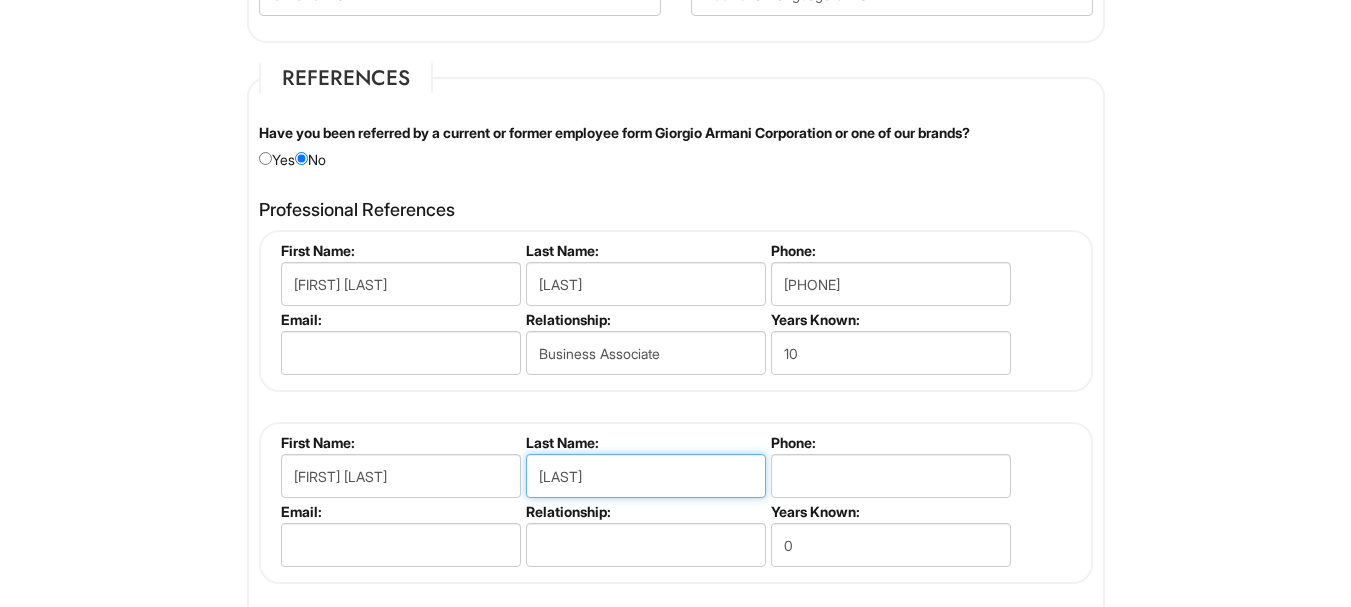 type on "[LAST]" 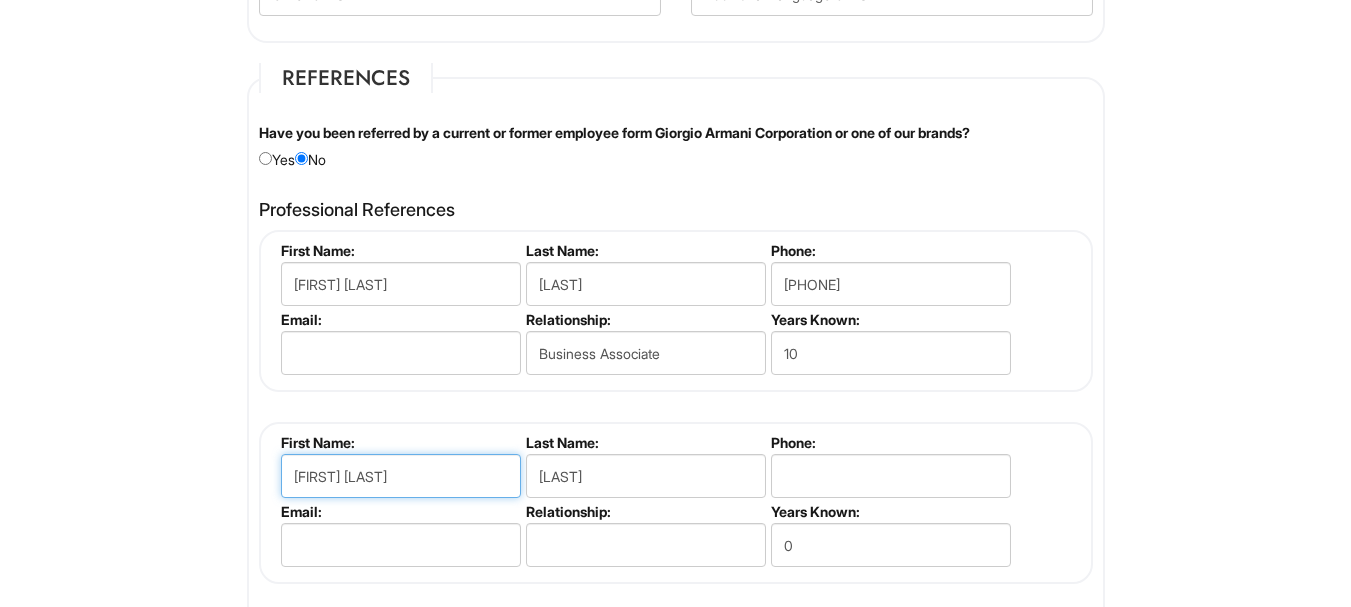 click on "[FIRST] [LAST]" at bounding box center [401, 476] 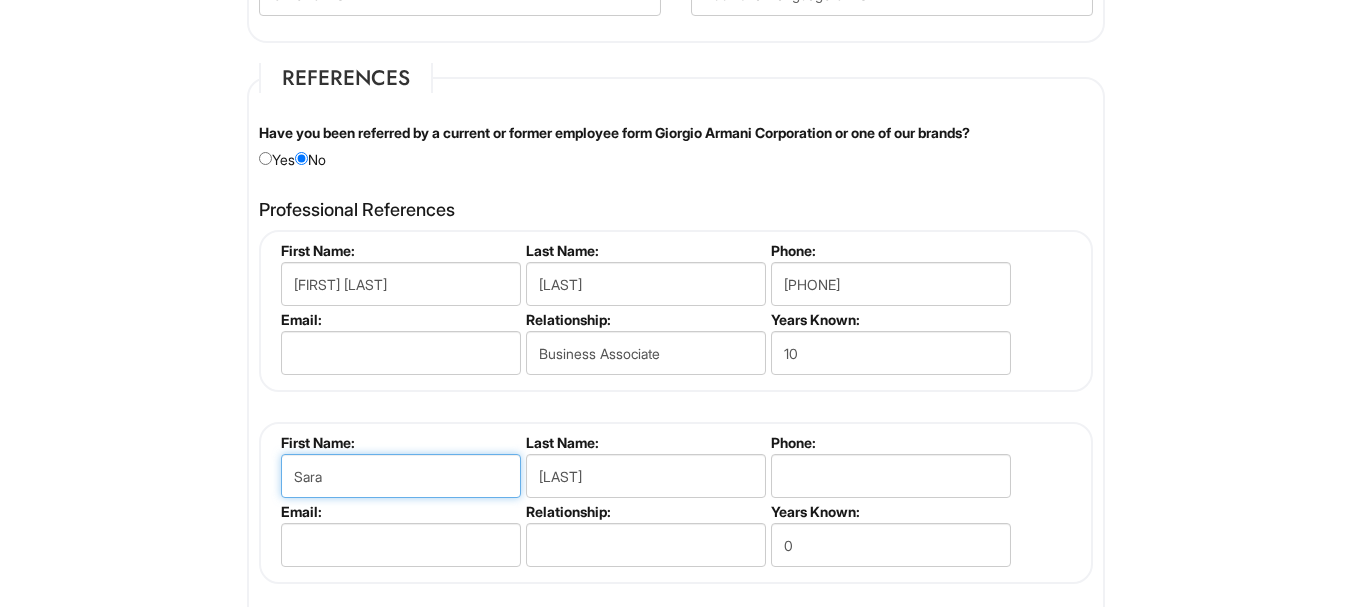 type on "Sara" 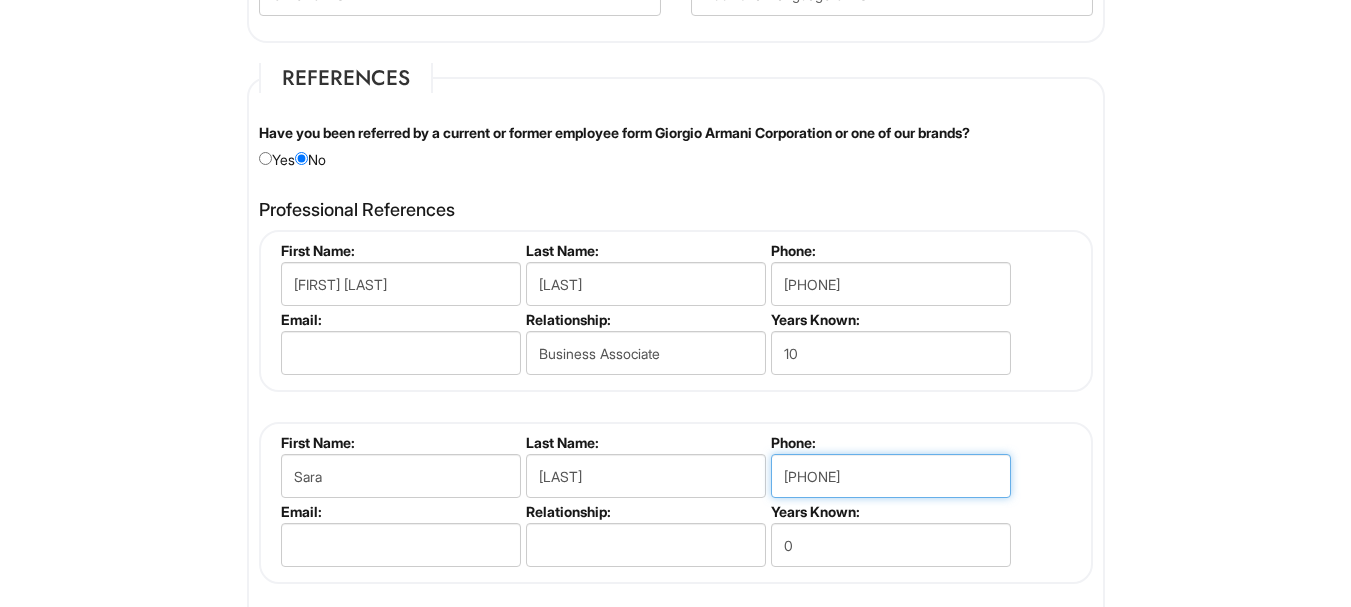 type on "[PHONE]" 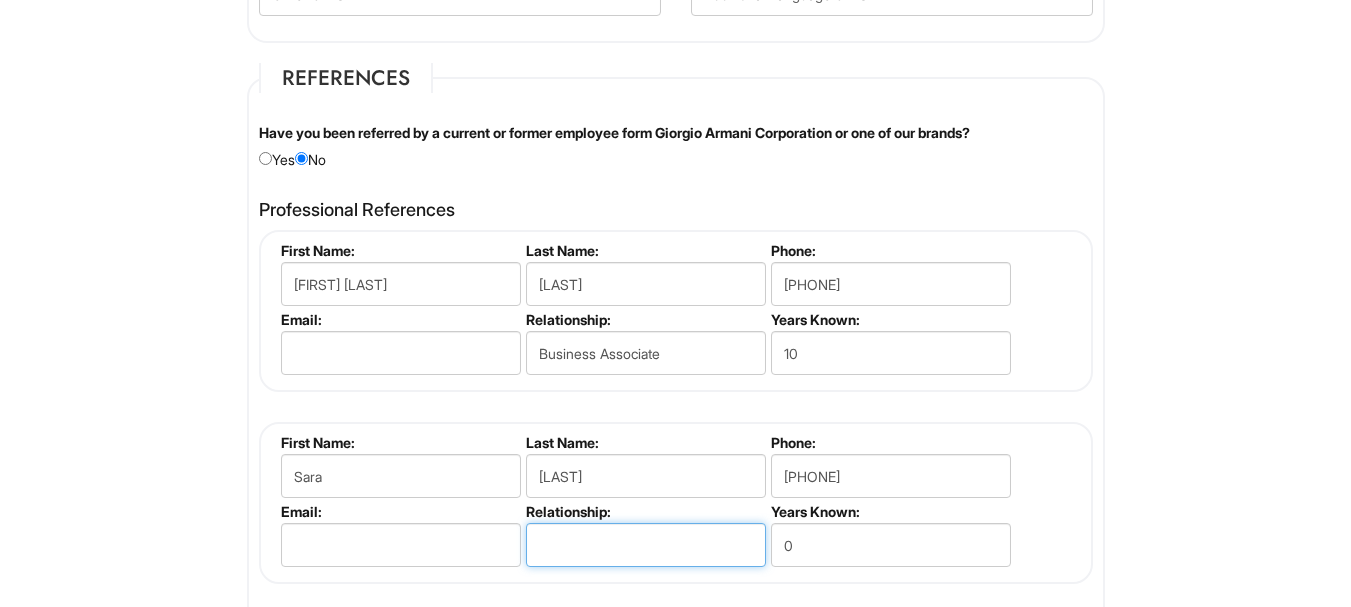 click at bounding box center (646, 545) 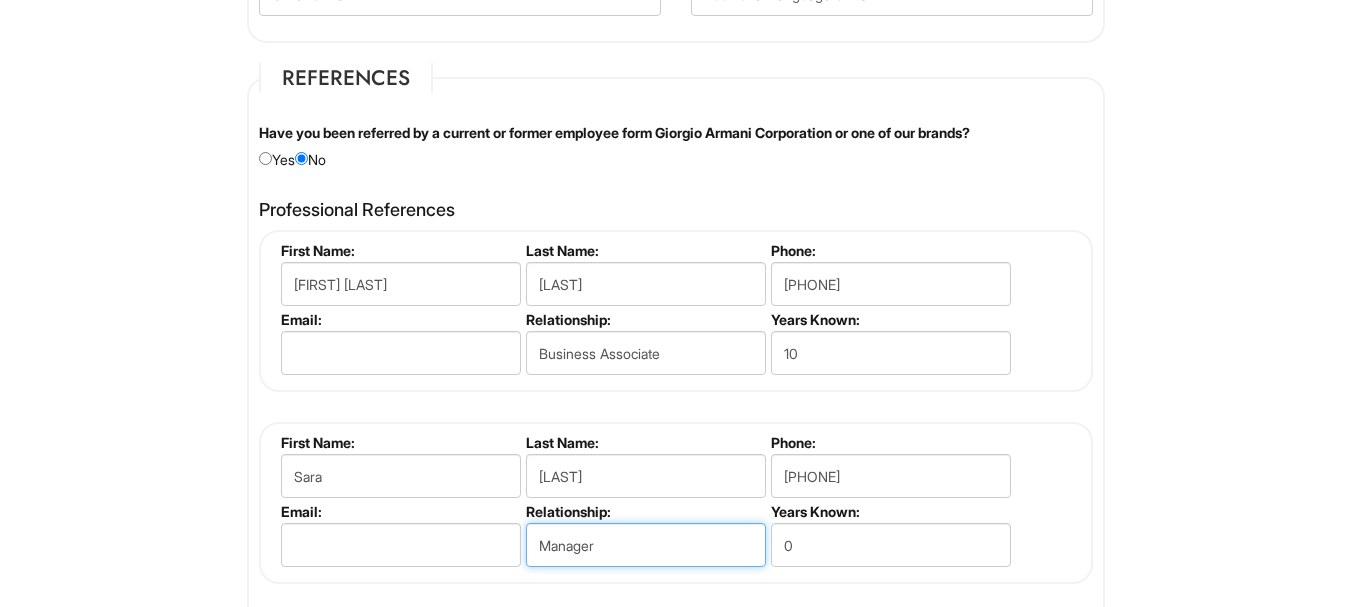 type on "Manager" 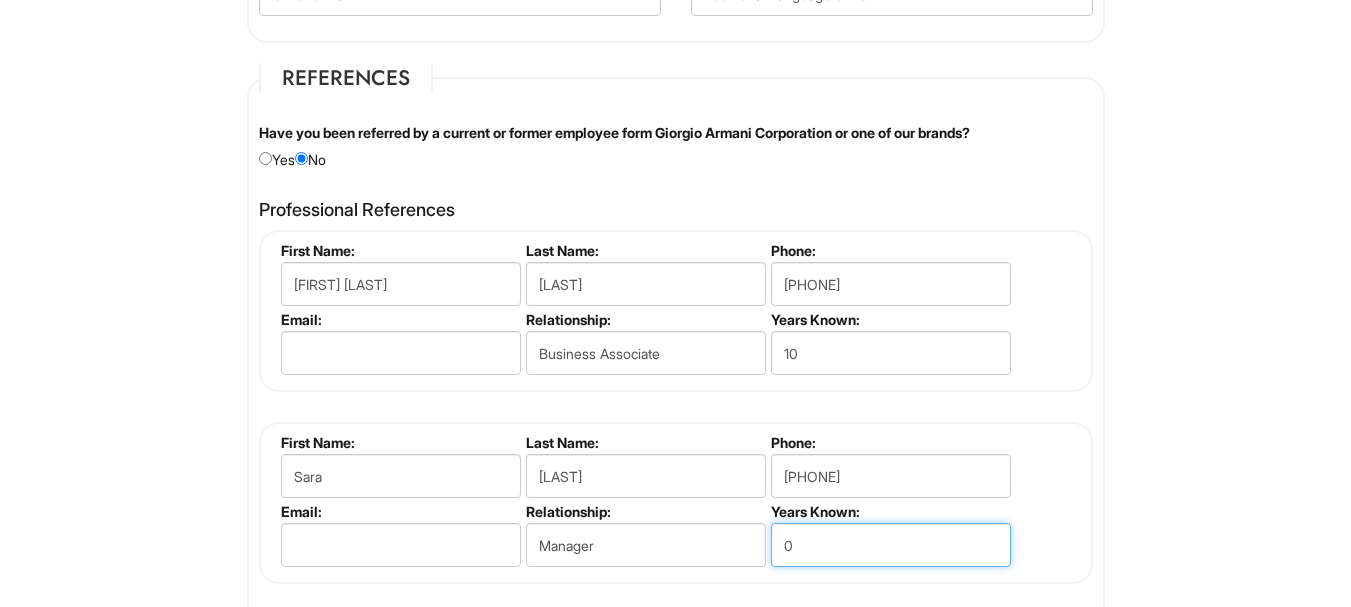 click on "0" at bounding box center (891, 545) 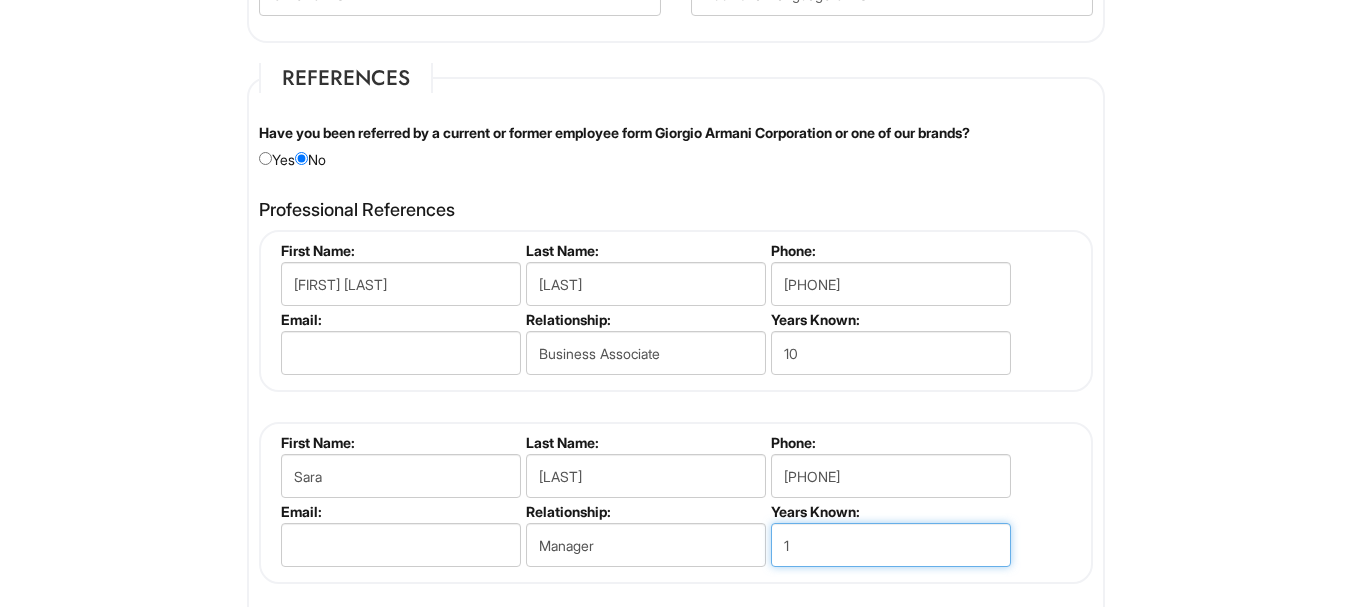 type on "1" 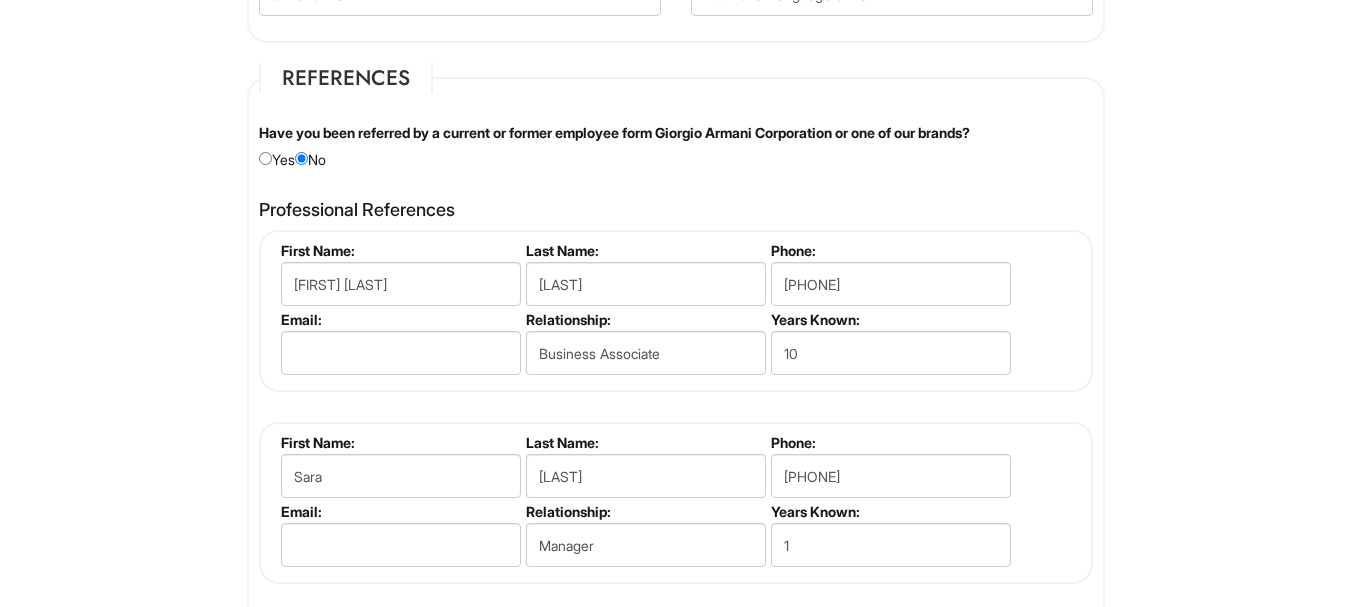 click on "Please Complete This Form 1 2 3 Shop Manager, Emporio Armani BLM PLEASE COMPLETE ALL REQUIRED FIELDS
We are an Equal Opportunity Employer. All persons shall have the opportunity to be considered for employment without regard to their race, color, creed, religion, national origin, ancestry, citizenship status, age, disability, gender, sex, sexual orientation, veteran status, genetic information or any other characteristic protected by applicable federal, state or local laws. We will endeavor to make a reasonable accommodation to the known physical or mental limitations of a qualified applicant with a disability unless the accommodation would impose an undue hardship on the operation of our business. If you believe you require such assistance to complete this form or to participate in an interview, please let us know.
Personal Information
Last Name  *   [LAST]
First Name  *   [FIRST]
Middle Name
E-mail Address  *   [EMAIL]
Phone  *   [PHONE]
LinkedIn URL" at bounding box center [675, -367] 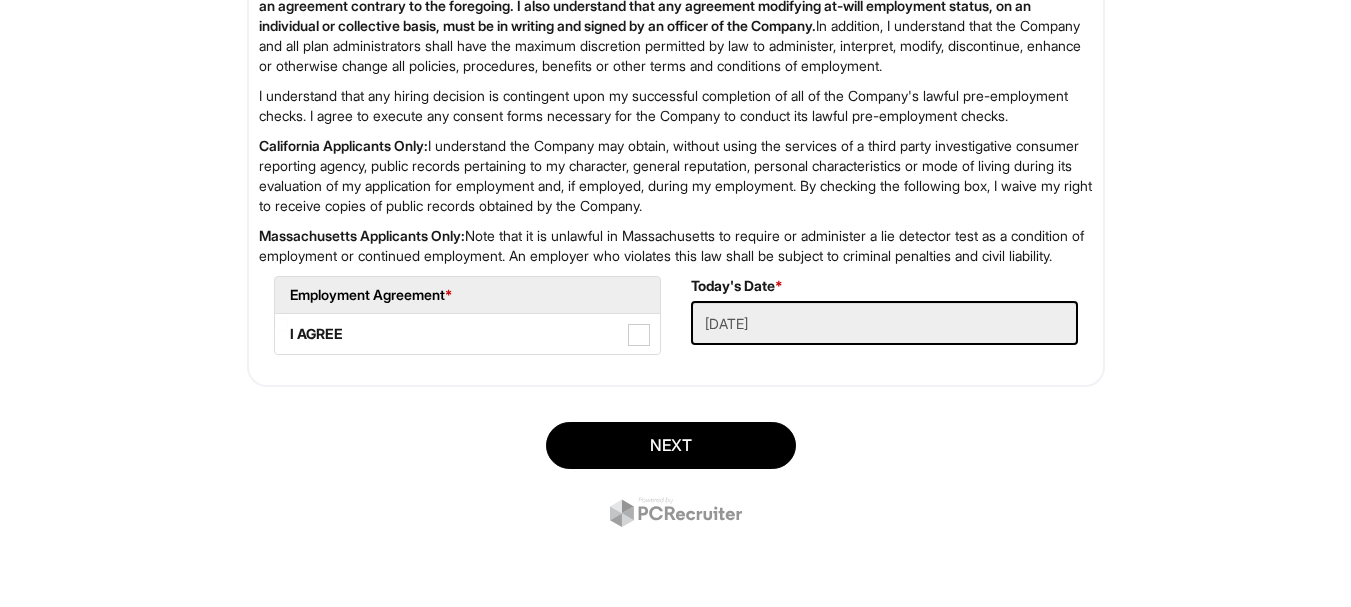 scroll, scrollTop: 3360, scrollLeft: 0, axis: vertical 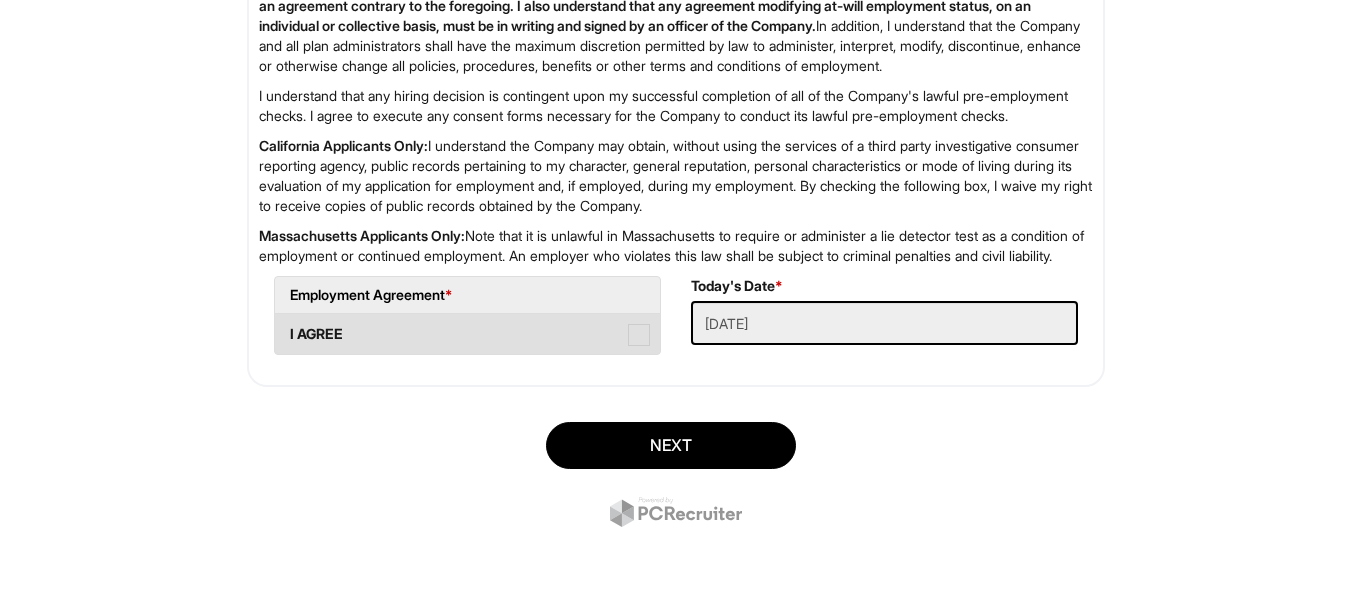 click at bounding box center (639, 335) 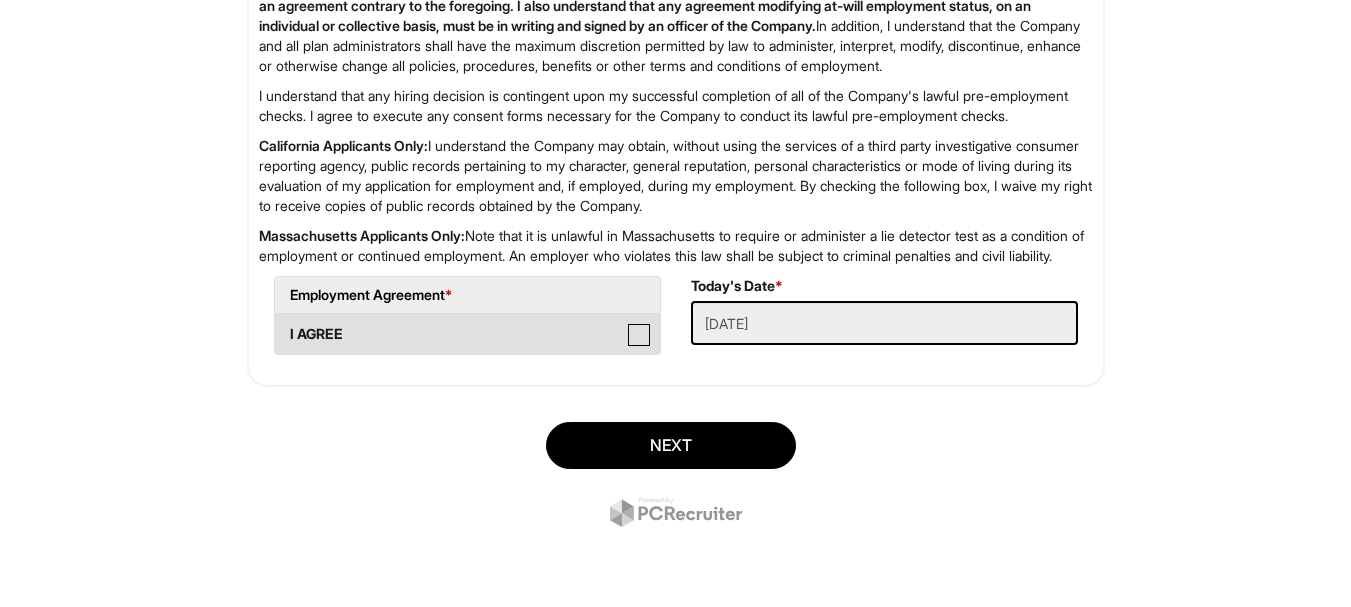 click on "I AGREE" at bounding box center [281, 324] 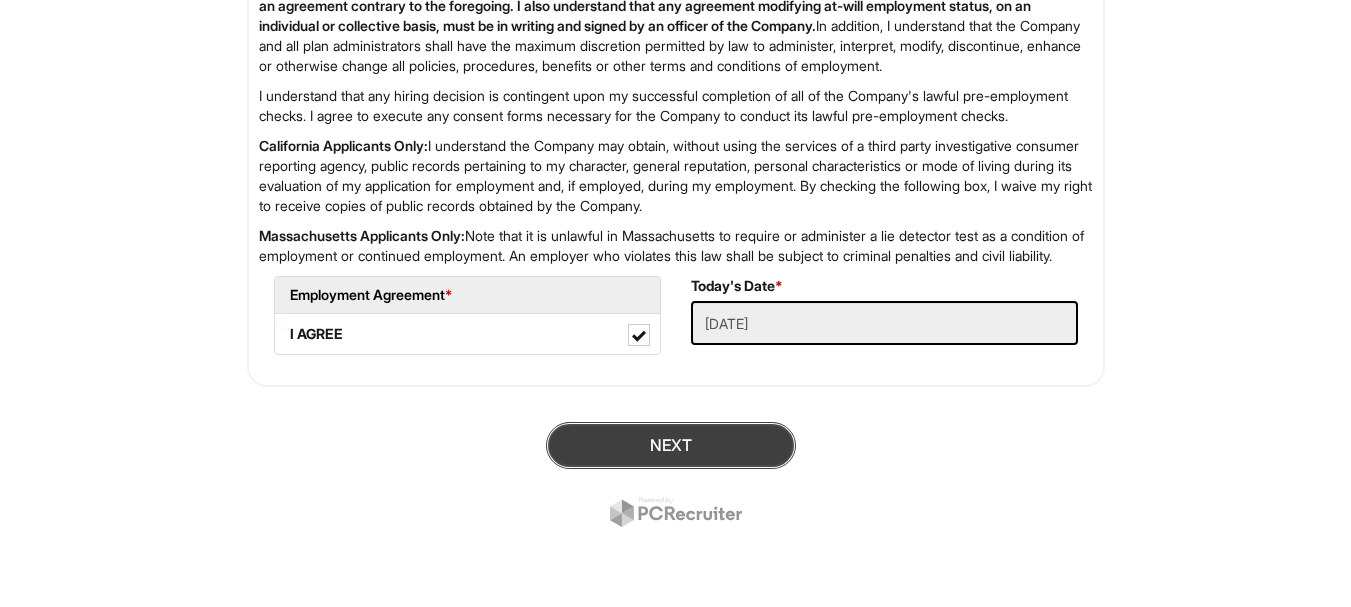 click on "Next" at bounding box center [671, 445] 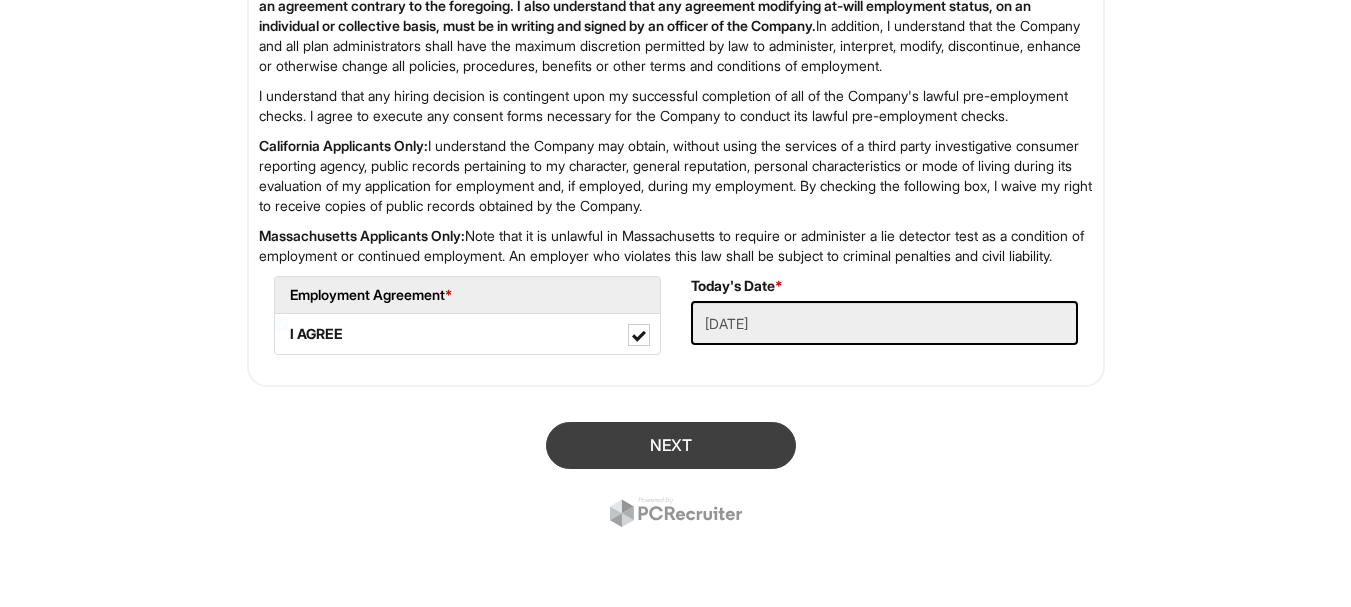 scroll, scrollTop: 122, scrollLeft: 0, axis: vertical 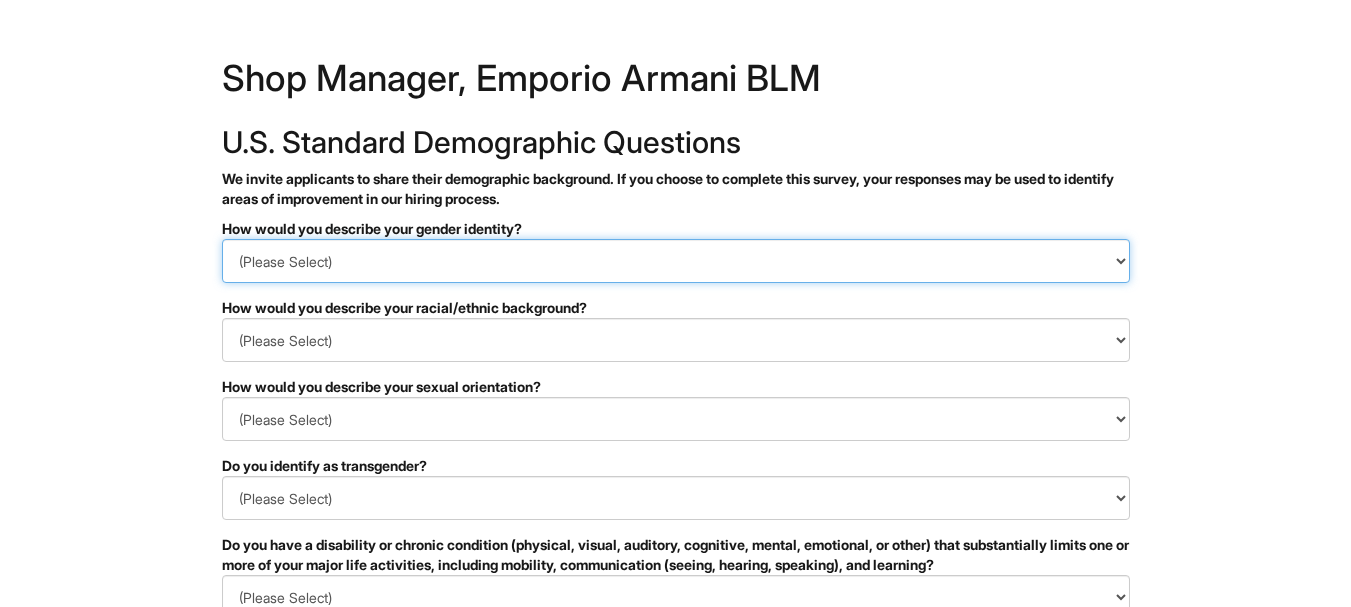 click on "(Please Select) Man Woman Non-binary I prefer to self-describe I don't wish to answer" at bounding box center (676, 261) 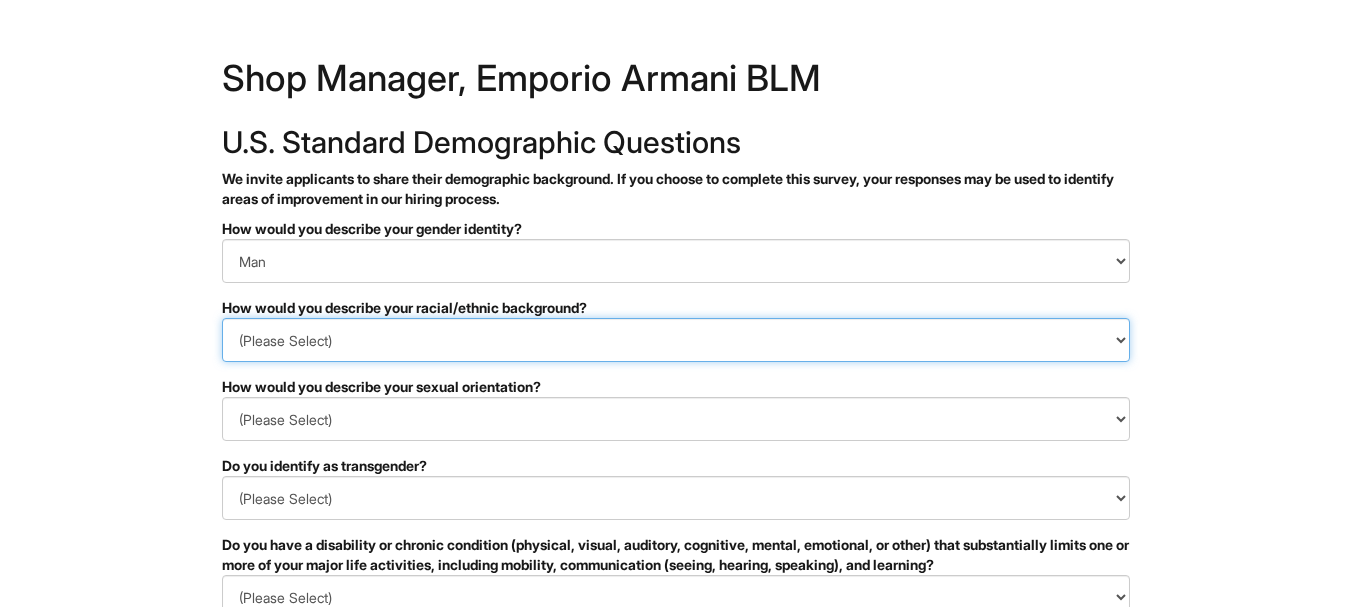 click on "(Please Select) Black or of African descent    East Asian    Hispanic, Latinx or of Spanish Origin    Indigenous, American Indian or Alaska Native    Middle Eastern or North African    Native Hawaiian or Pacific Islander    South Asian    Southeast Asian    White or European    I prefer to self-describe    I don't wish to answer" at bounding box center [676, 340] 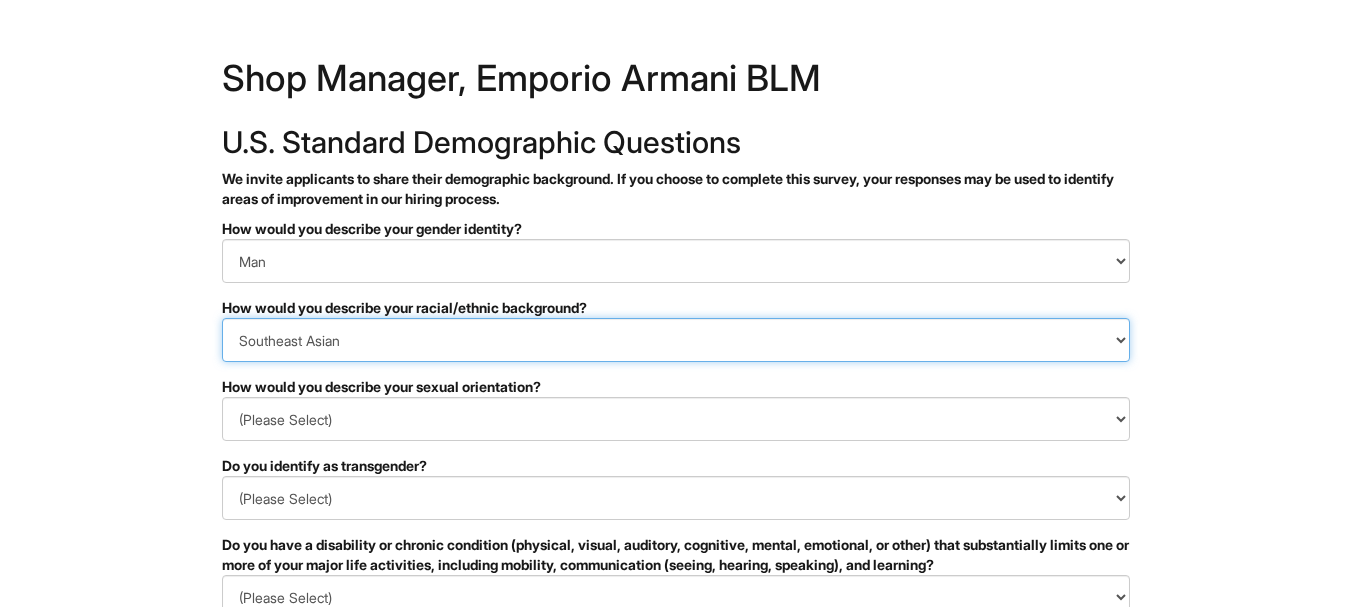 click on "(Please Select) Black or of African descent    East Asian    Hispanic, Latinx or of Spanish Origin    Indigenous, American Indian or Alaska Native    Middle Eastern or North African    Native Hawaiian or Pacific Islander    South Asian    Southeast Asian    White or European    I prefer to self-describe    I don't wish to answer" at bounding box center (676, 340) 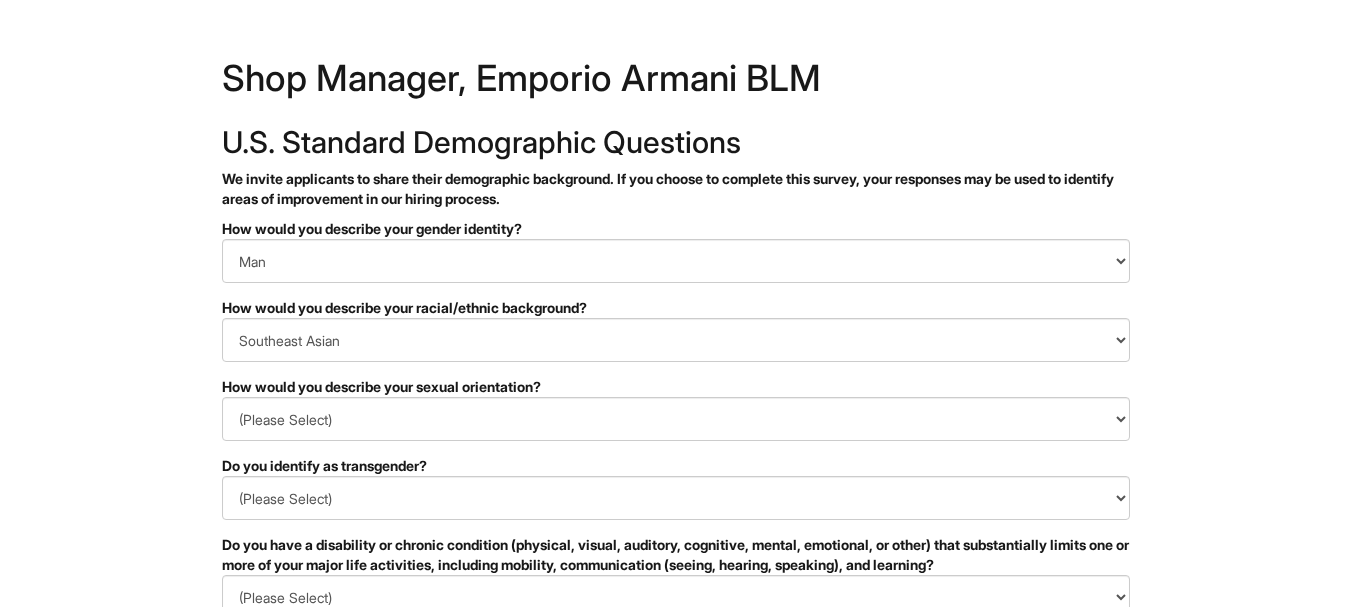click on "&nbsp; ✔ 2 3 Shop Manager, Emporio Armani BLM U.S. Standard Demographic Questions We invite applicants to share their demographic background. If you choose to complete this survey, your responses may be used to identify
areas of improvement in our hiring process. PLEASE COMPLETE ALL REQUIRED FIELDS How would you describe your gender identity? (Please Select) Man Woman Non-binary I prefer to self-describe I don't wish to answer How would you describe your racial/ethnic background? (Please Select) Black or of African descent    East Asian    Hispanic, Latinx or of Spanish Origin    Indigenous, American Indian or Alaska Native    Middle Eastern or North African    Native Hawaiian or Pacific Islander    South Asian    Southeast Asian    White or European    I prefer to self-describe    I don't wish to answer How would you describe your sexual orientation? (Please Select) Asexual Bisexual and/or pansexual Gay Heterosexual Lesbian Queer I prefer to self-describe I don't wish to answer (Please Select) No" at bounding box center (675, 563) 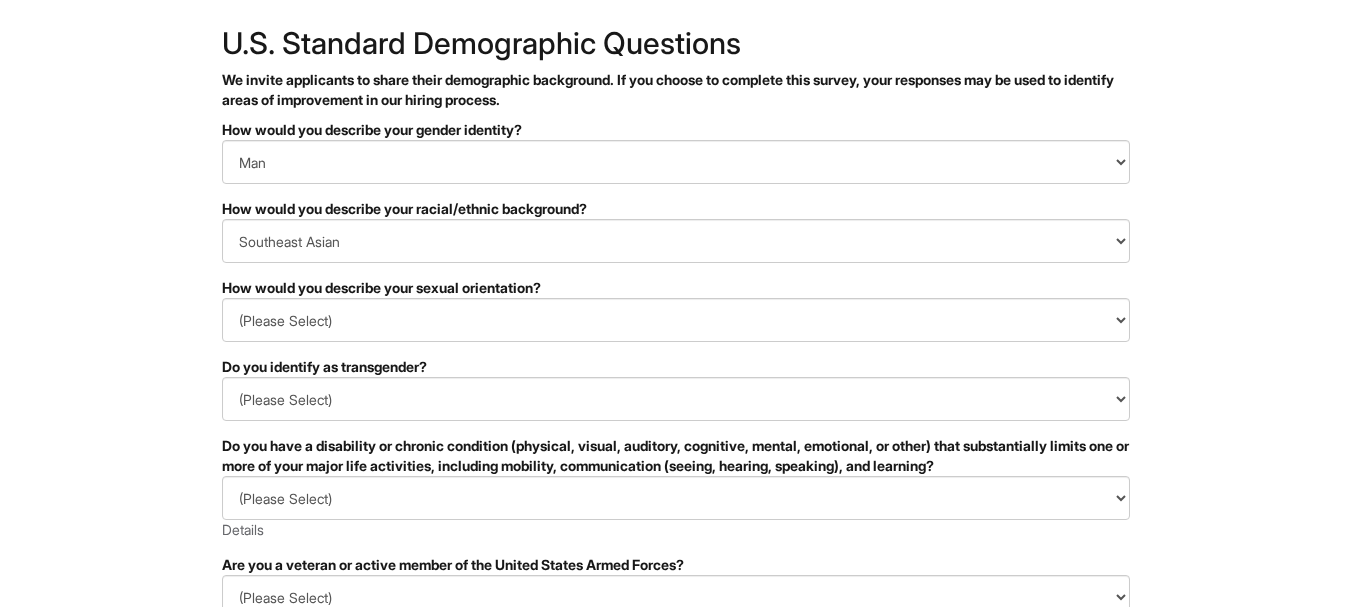 scroll, scrollTop: 240, scrollLeft: 0, axis: vertical 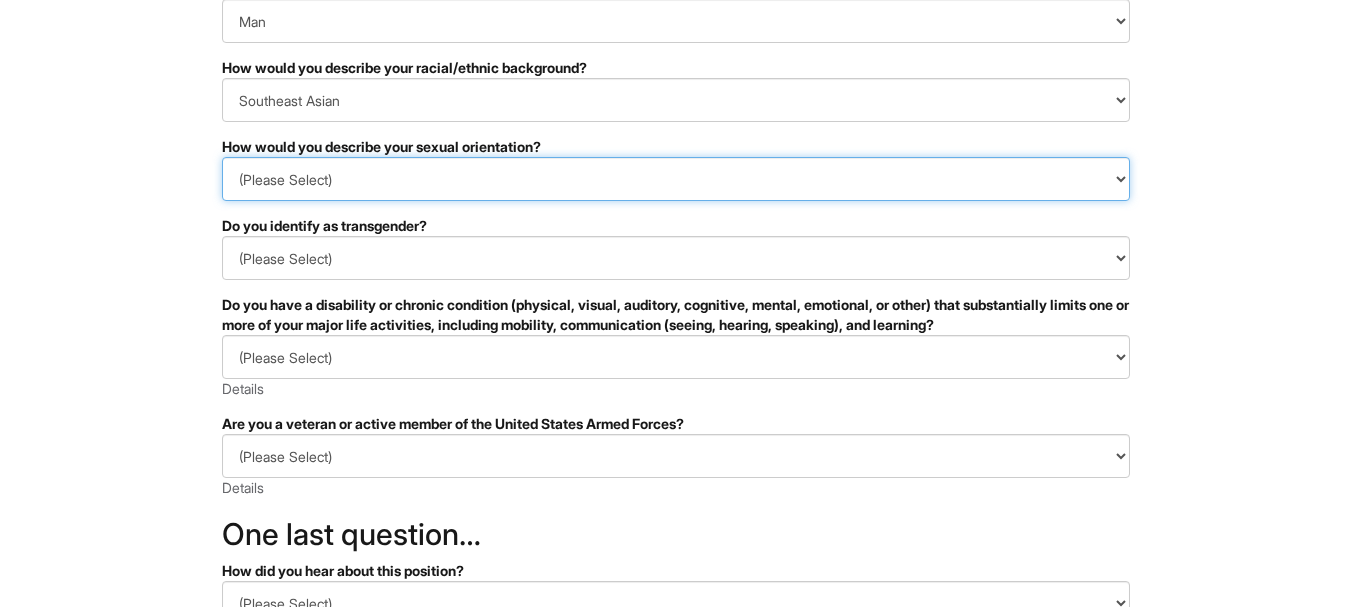 click on "(Please Select) Asexual Bisexual and/or pansexual Gay Heterosexual Lesbian Queer I prefer to self-describe I don't wish to answer" at bounding box center [676, 179] 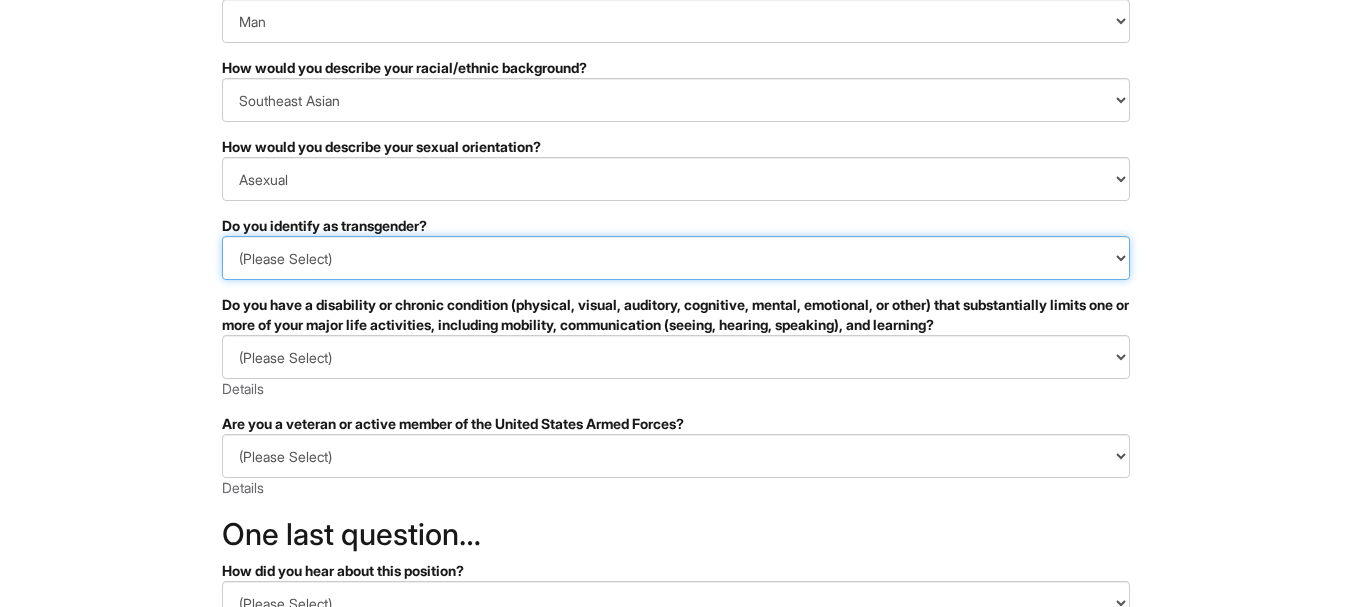 click on "(Please Select) Yes No I prefer to self-describe I don't wish to answer" at bounding box center (676, 258) 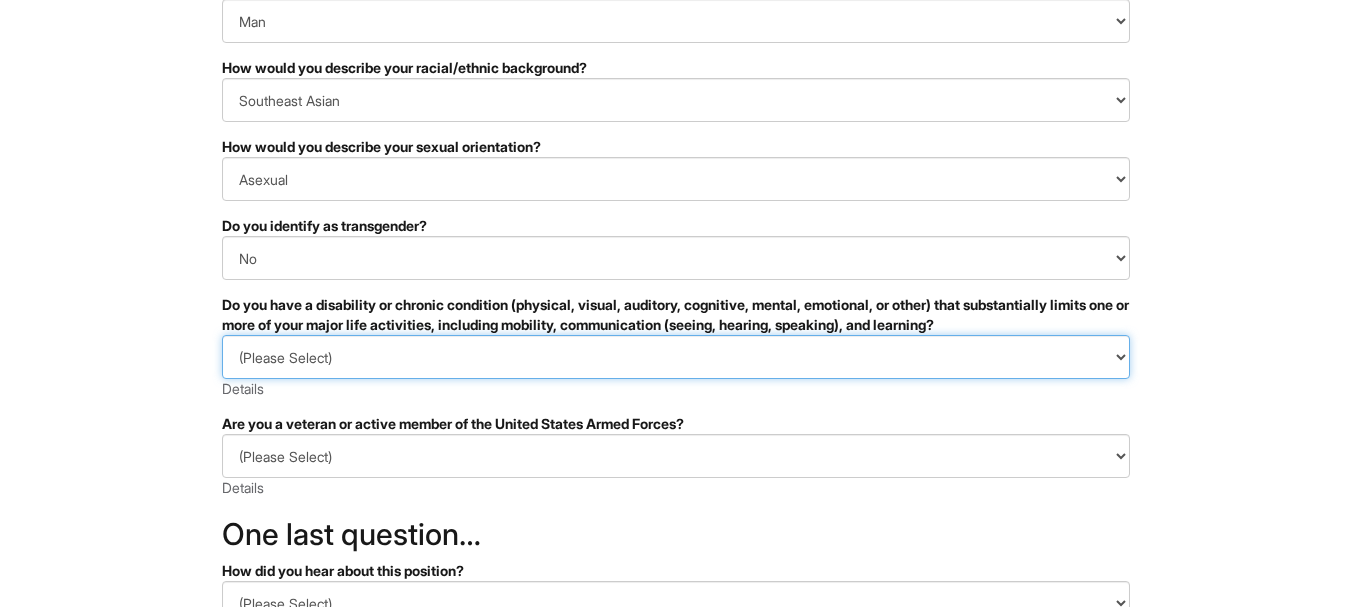 click on "(Please Select) YES, I HAVE A DISABILITY (or previously had a disability) NO, I DON'T HAVE A DISABILITY I DON'T WISH TO ANSWER" at bounding box center [676, 357] 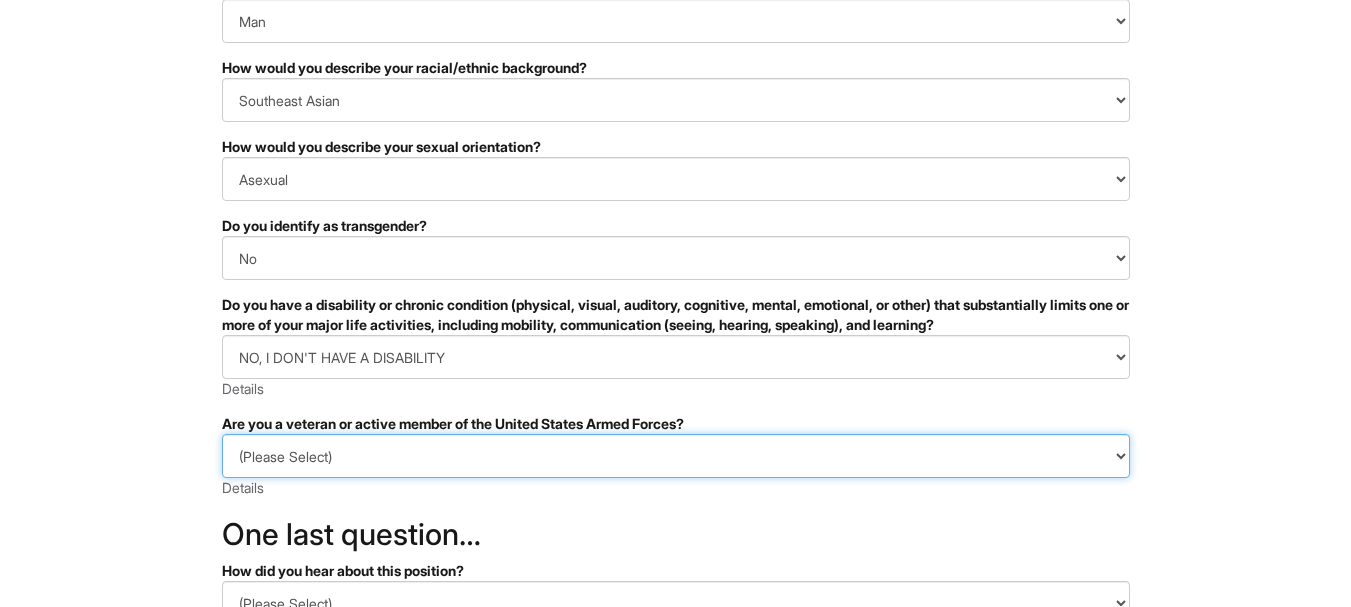 click on "(Please Select) I IDENTIFY AS ONE OR MORE OF THE CLASSIFICATIONS OF PROTECTED VETERANS LISTED I AM NOT A PROTECTED VETERAN I PREFER NOT TO ANSWER" at bounding box center (676, 456) 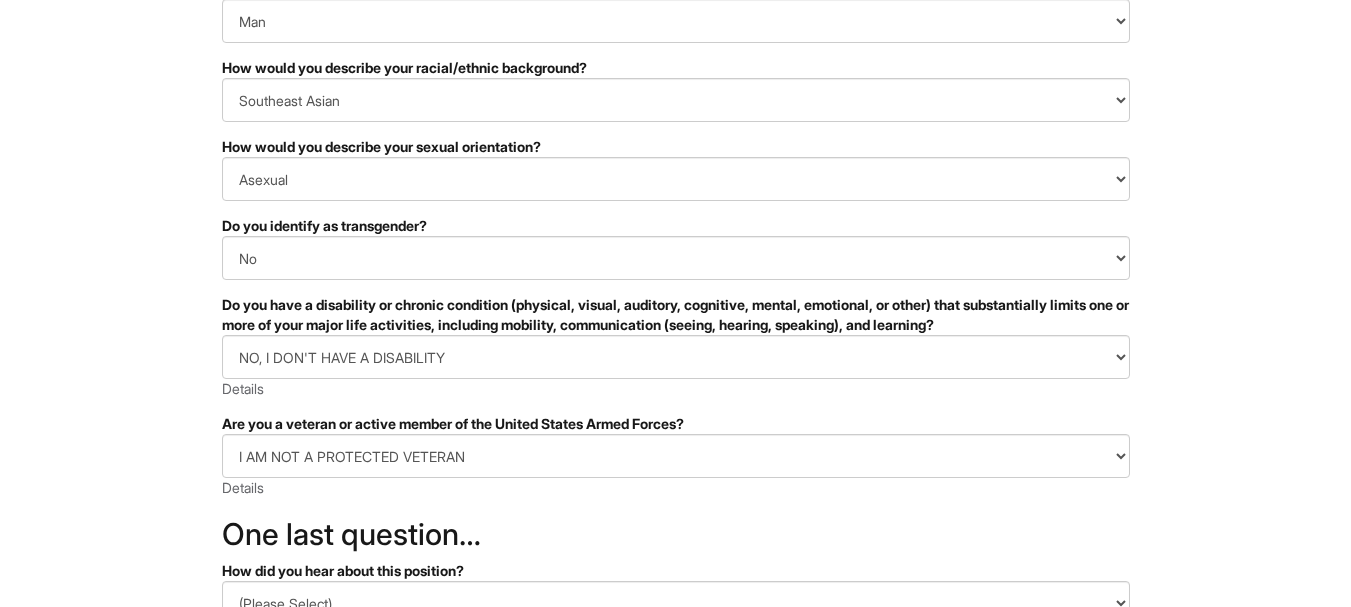 click on "&nbsp; ✔ 2 3 Shop Manager, Emporio Armani BLM U.S. Standard Demographic Questions We invite applicants to share their demographic background. If you choose to complete this survey, your responses may be used to identify
areas of improvement in our hiring process. PLEASE COMPLETE ALL REQUIRED FIELDS How would you describe your gender identity? (Please Select) Man Woman Non-binary I prefer to self-describe I don't wish to answer How would you describe your racial/ethnic background? (Please Select) Black or of African descent    East Asian    Hispanic, Latinx or of Spanish Origin    Indigenous, American Indian or Alaska Native    Middle Eastern or North African    Native Hawaiian or Pacific Islander    South Asian    Southeast Asian    White or European    I prefer to self-describe    I don't wish to answer How would you describe your sexual orientation? (Please Select) Asexual Bisexual and/or pansexual Gay Heterosexual Lesbian Queer I prefer to self-describe I don't wish to answer (Please Select) No" at bounding box center [675, 323] 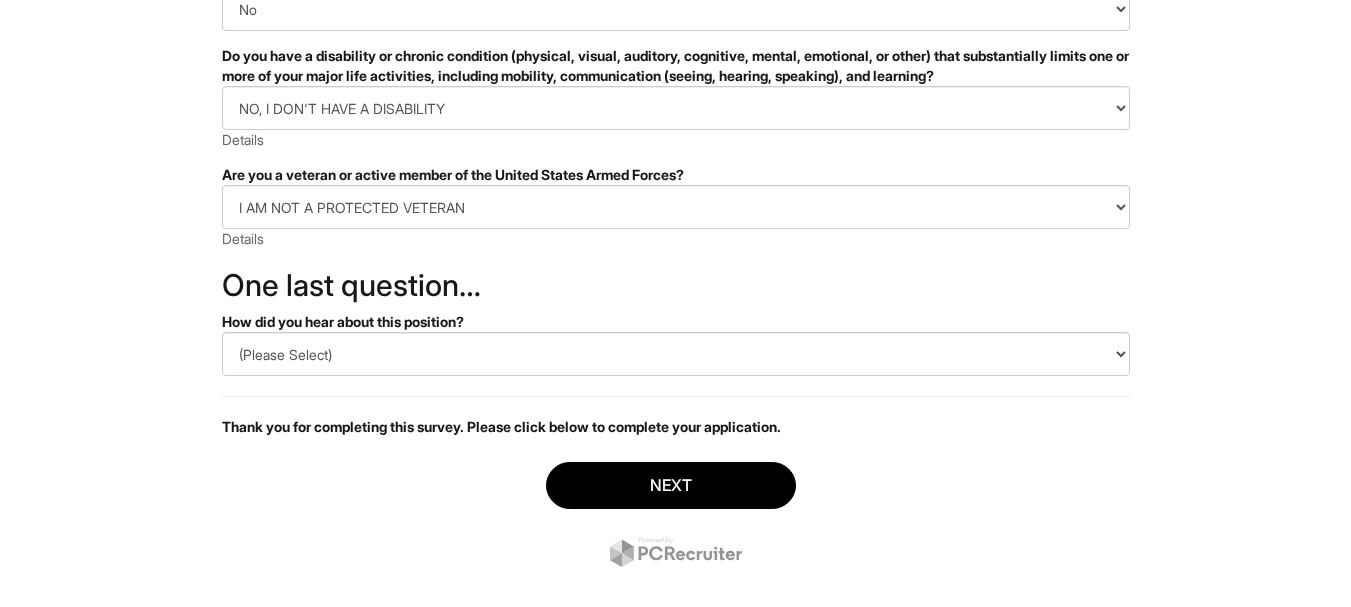 scroll, scrollTop: 519, scrollLeft: 0, axis: vertical 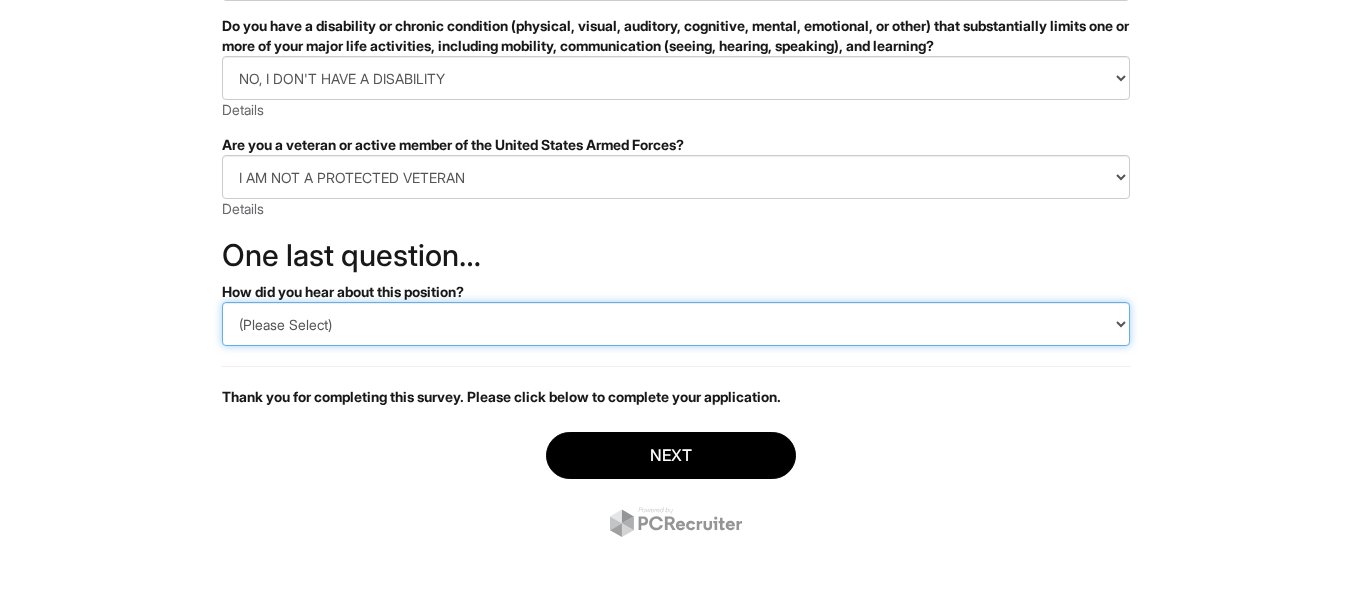 click on "(Please Select) CareerBuilder Indeed LinkedIn Monster Referral Other" at bounding box center [676, 324] 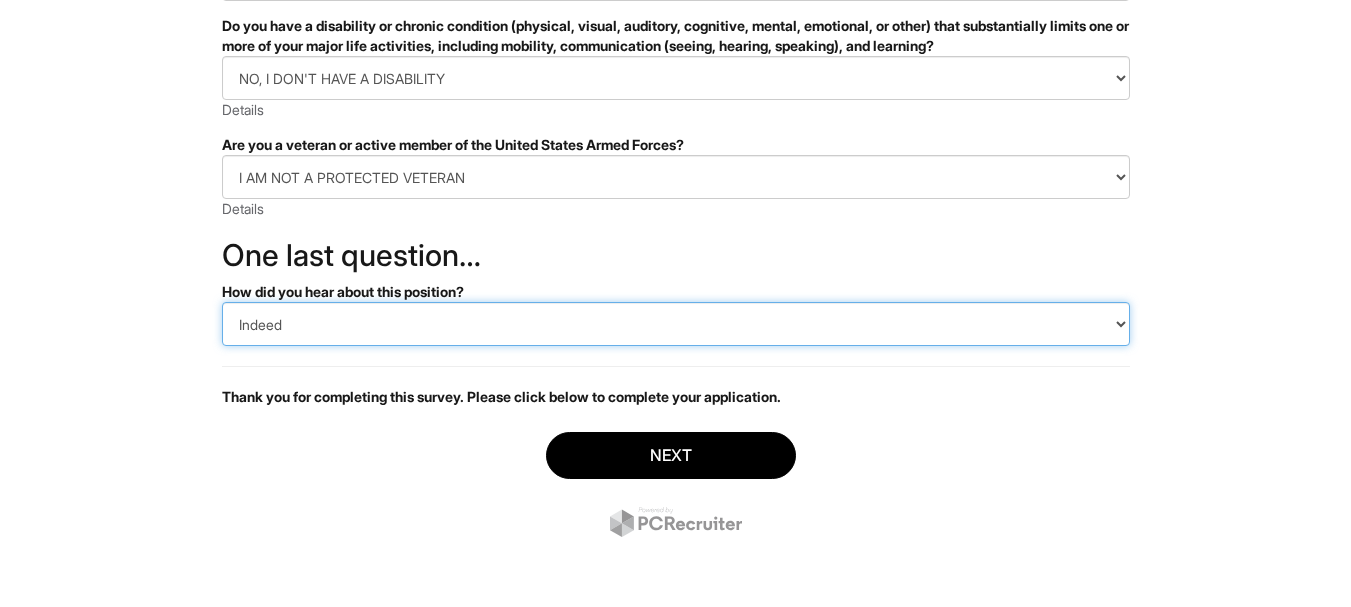 click on "(Please Select) CareerBuilder Indeed LinkedIn Monster Referral Other" at bounding box center [676, 324] 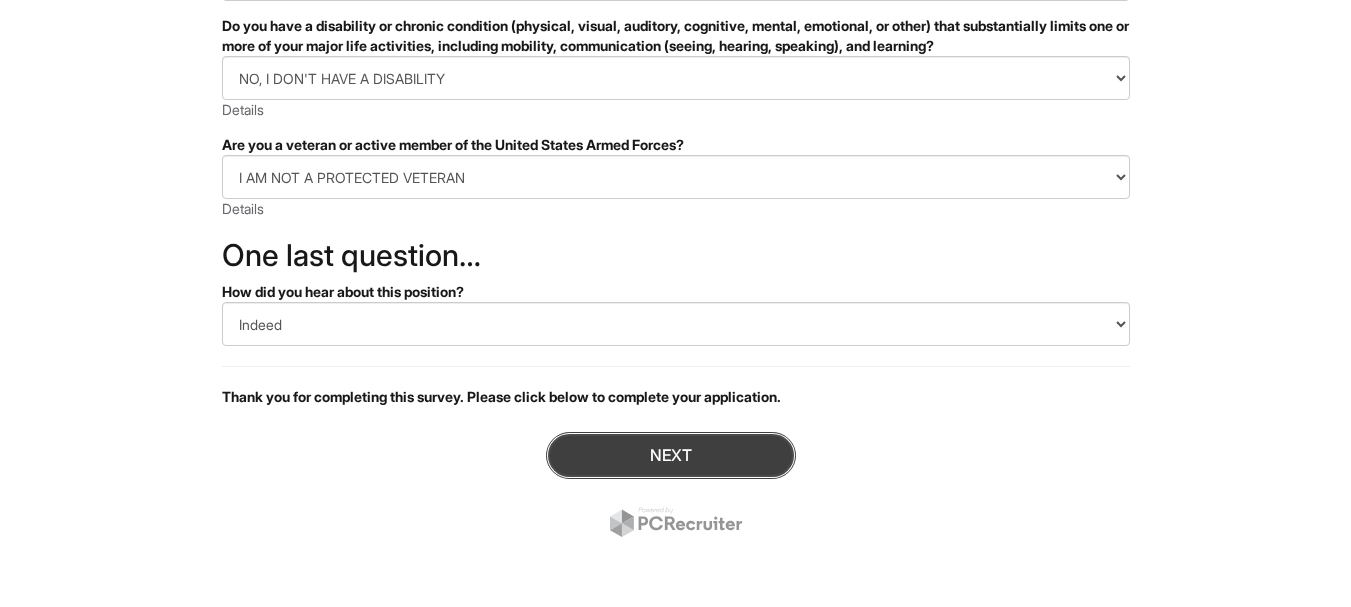 click on "Next" at bounding box center [671, 455] 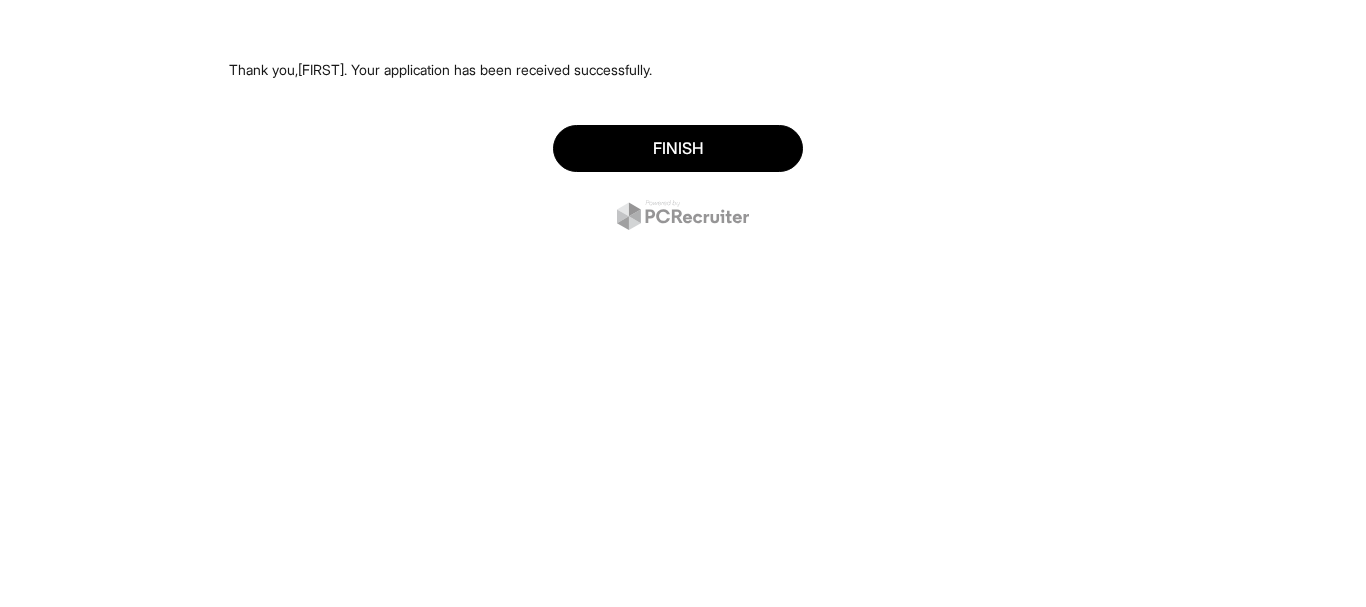 scroll, scrollTop: 0, scrollLeft: 0, axis: both 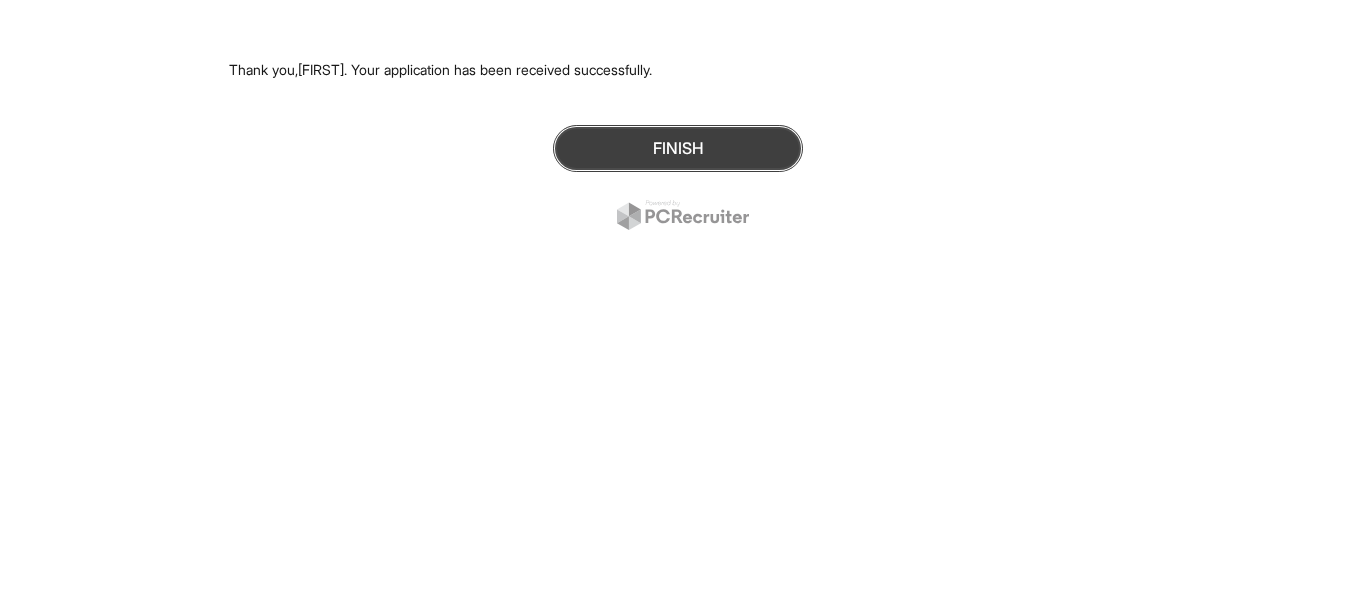 click on "Finish" at bounding box center [678, 148] 